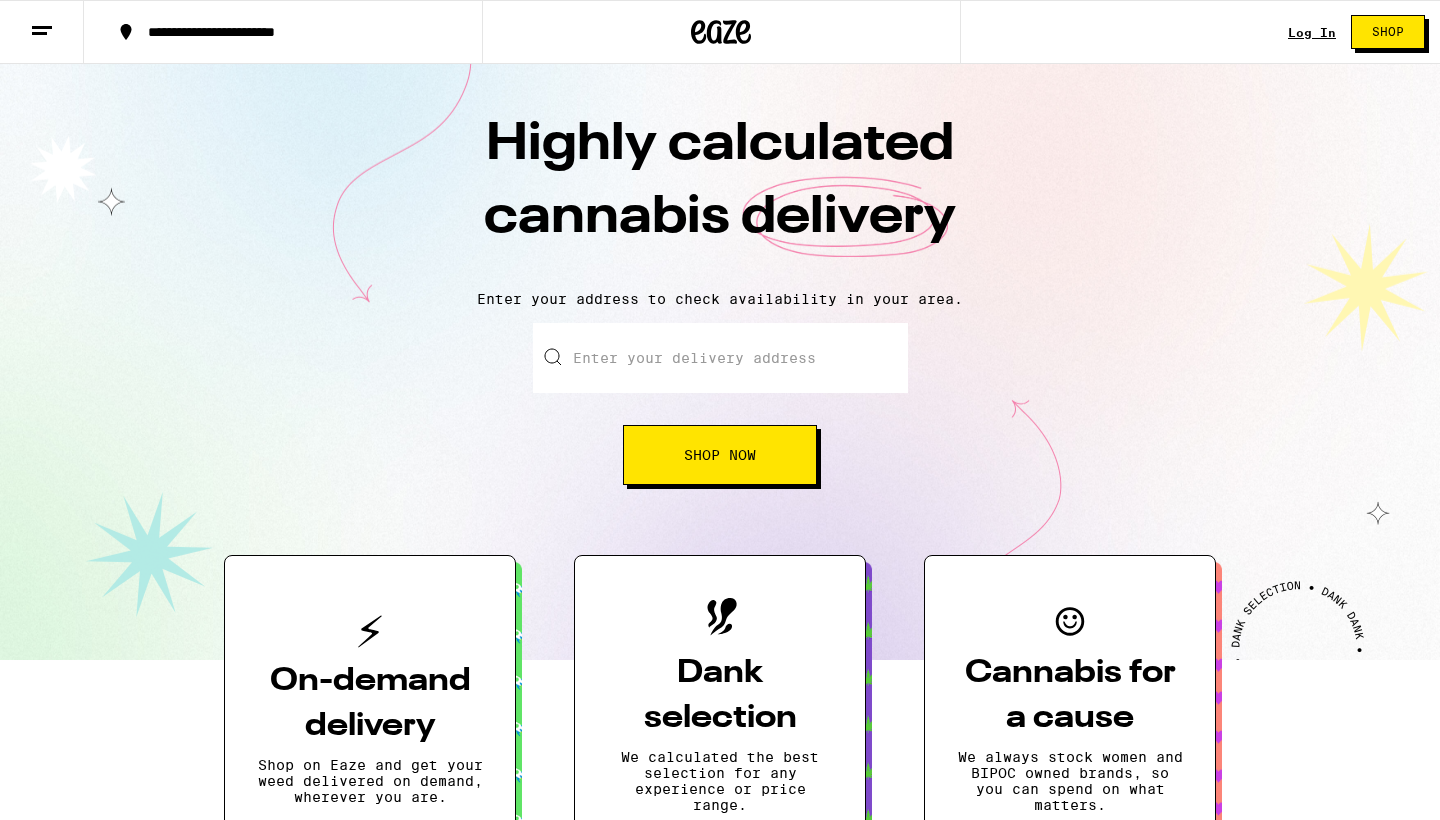 scroll, scrollTop: 0, scrollLeft: 0, axis: both 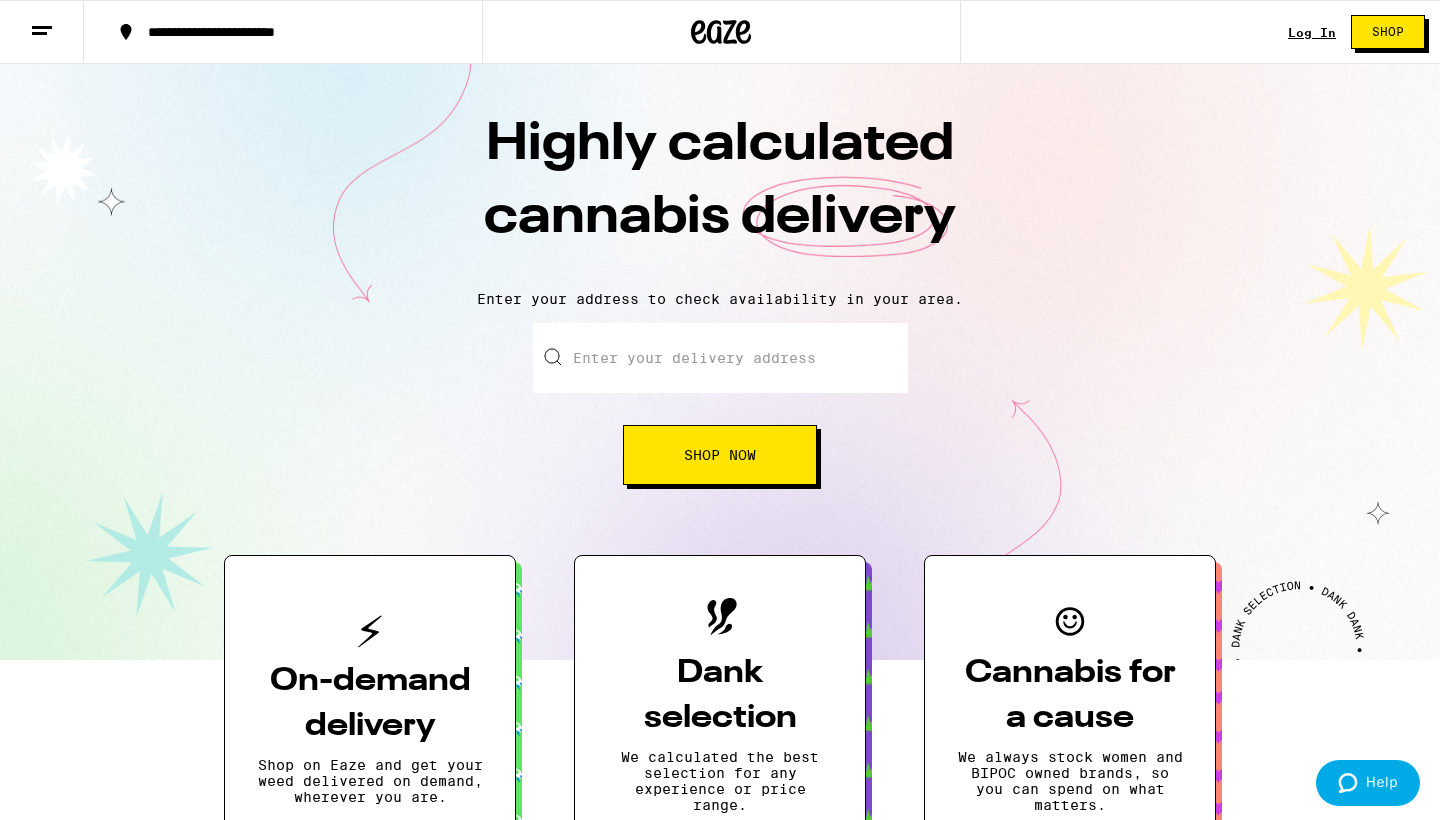 click on "Enter your delivery address" at bounding box center (720, 358) 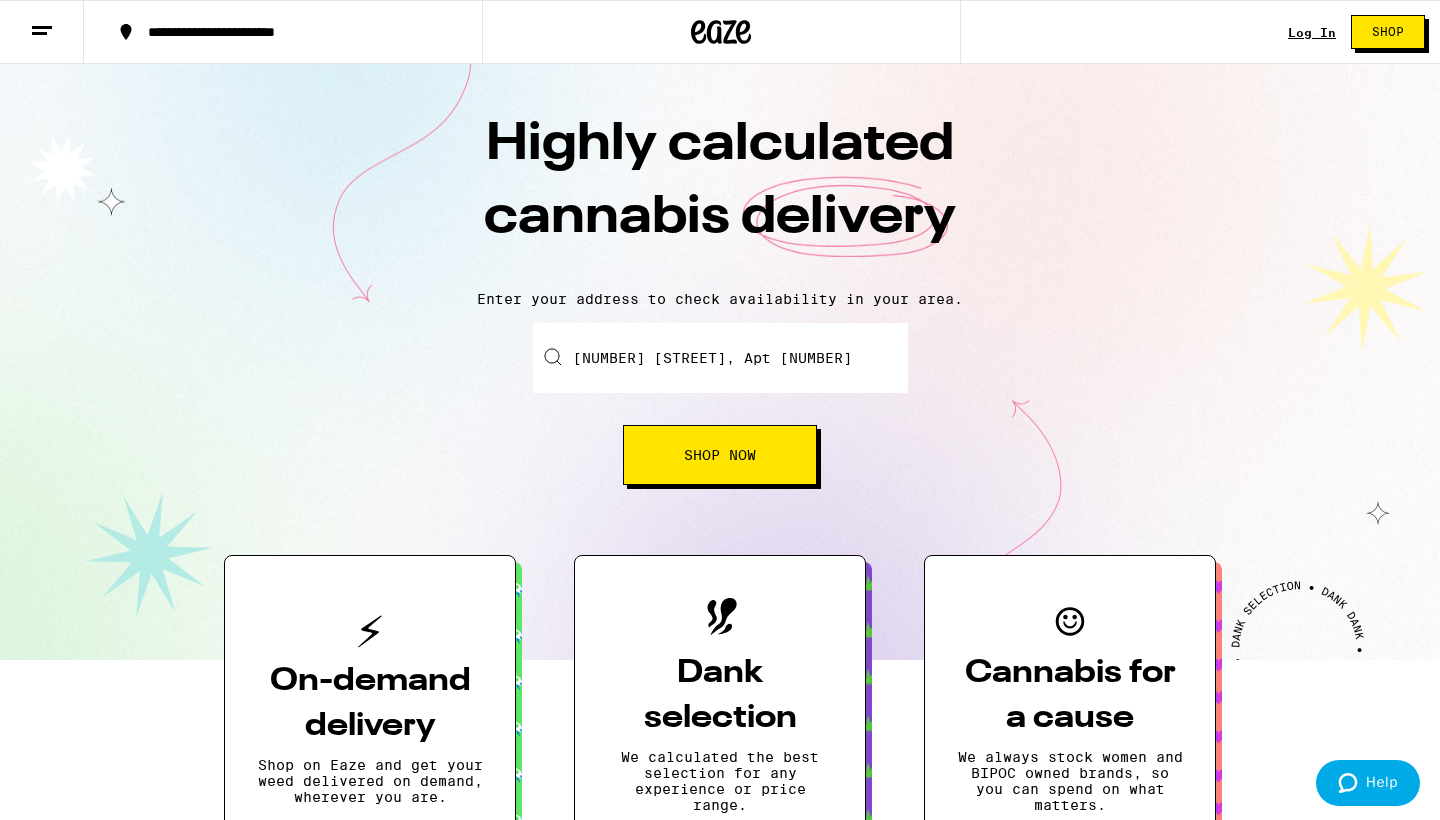 scroll, scrollTop: 0, scrollLeft: 0, axis: both 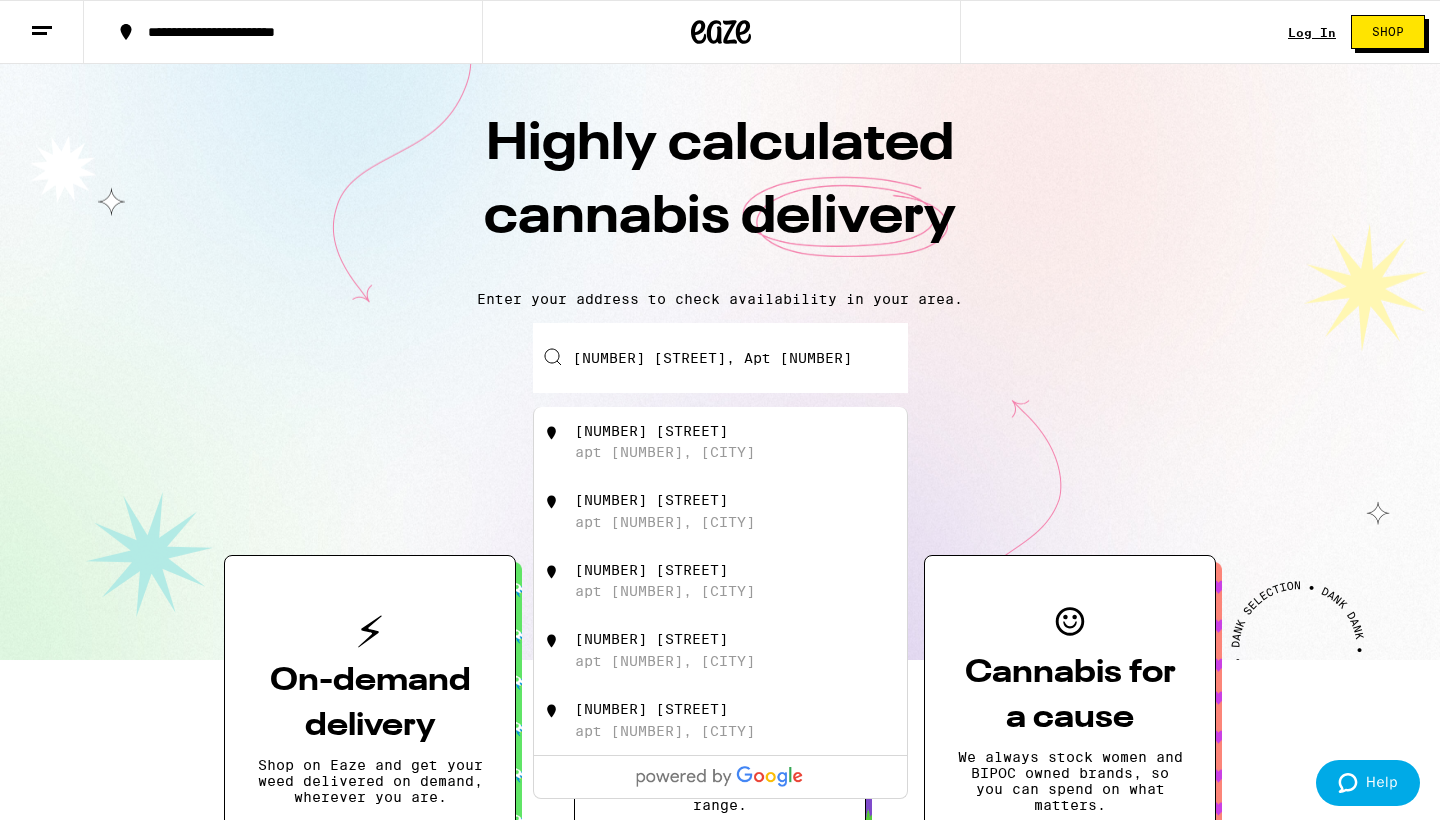 click on "[NUMBER] [STREET] apt [NUMBER], [CITY]" at bounding box center [753, 442] 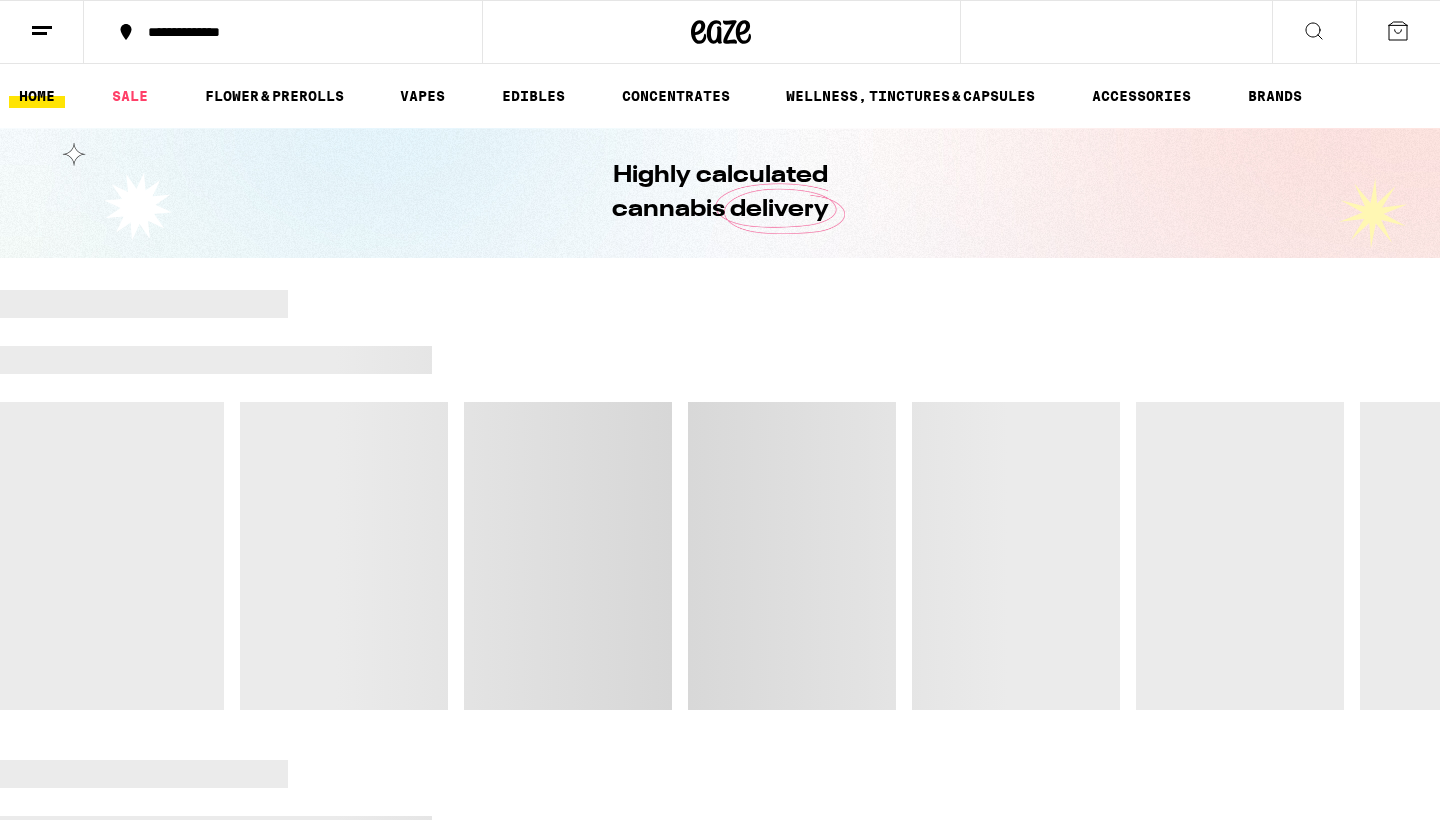 scroll, scrollTop: 0, scrollLeft: 0, axis: both 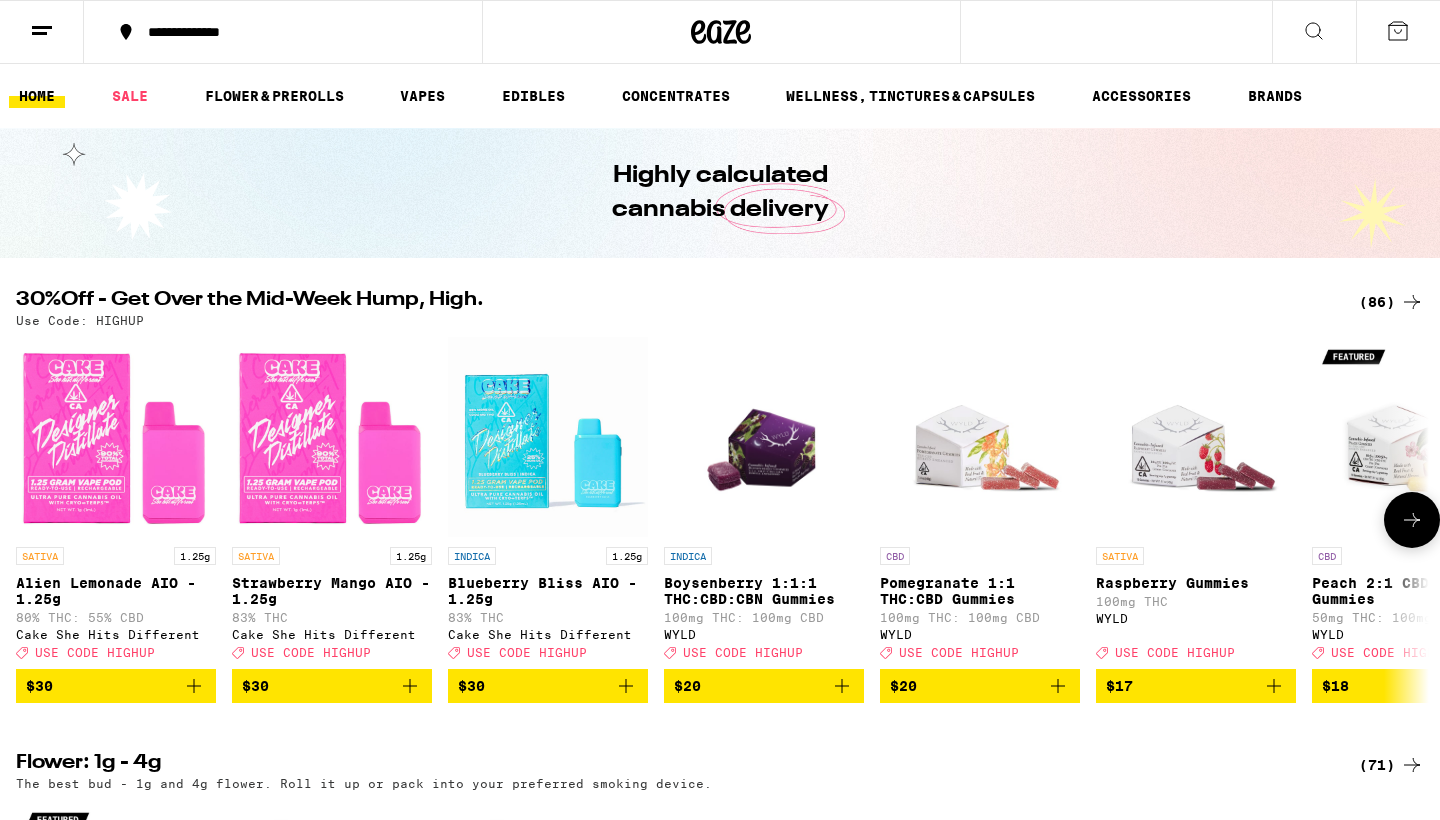 click 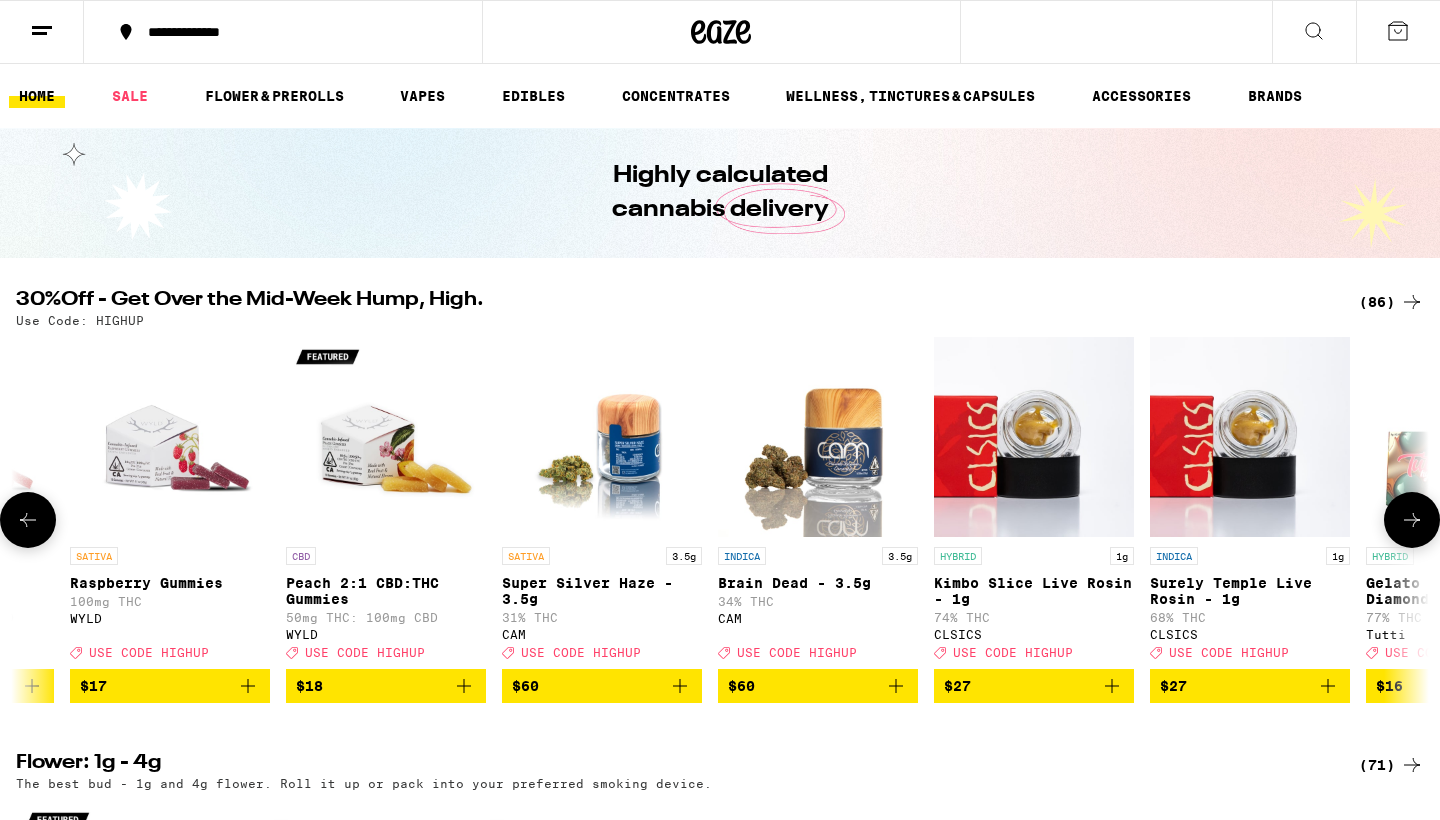 scroll, scrollTop: 0, scrollLeft: 1190, axis: horizontal 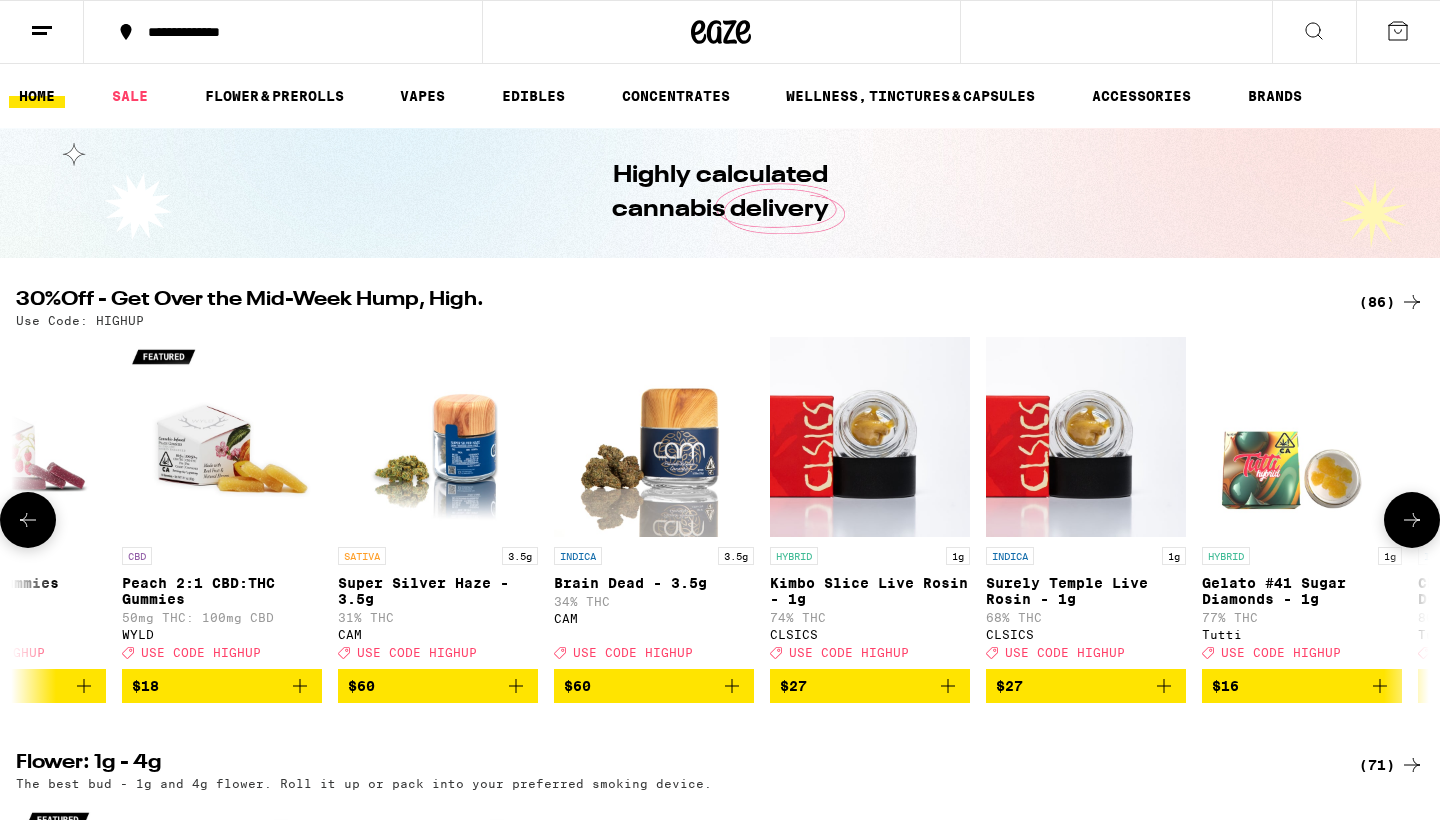 click 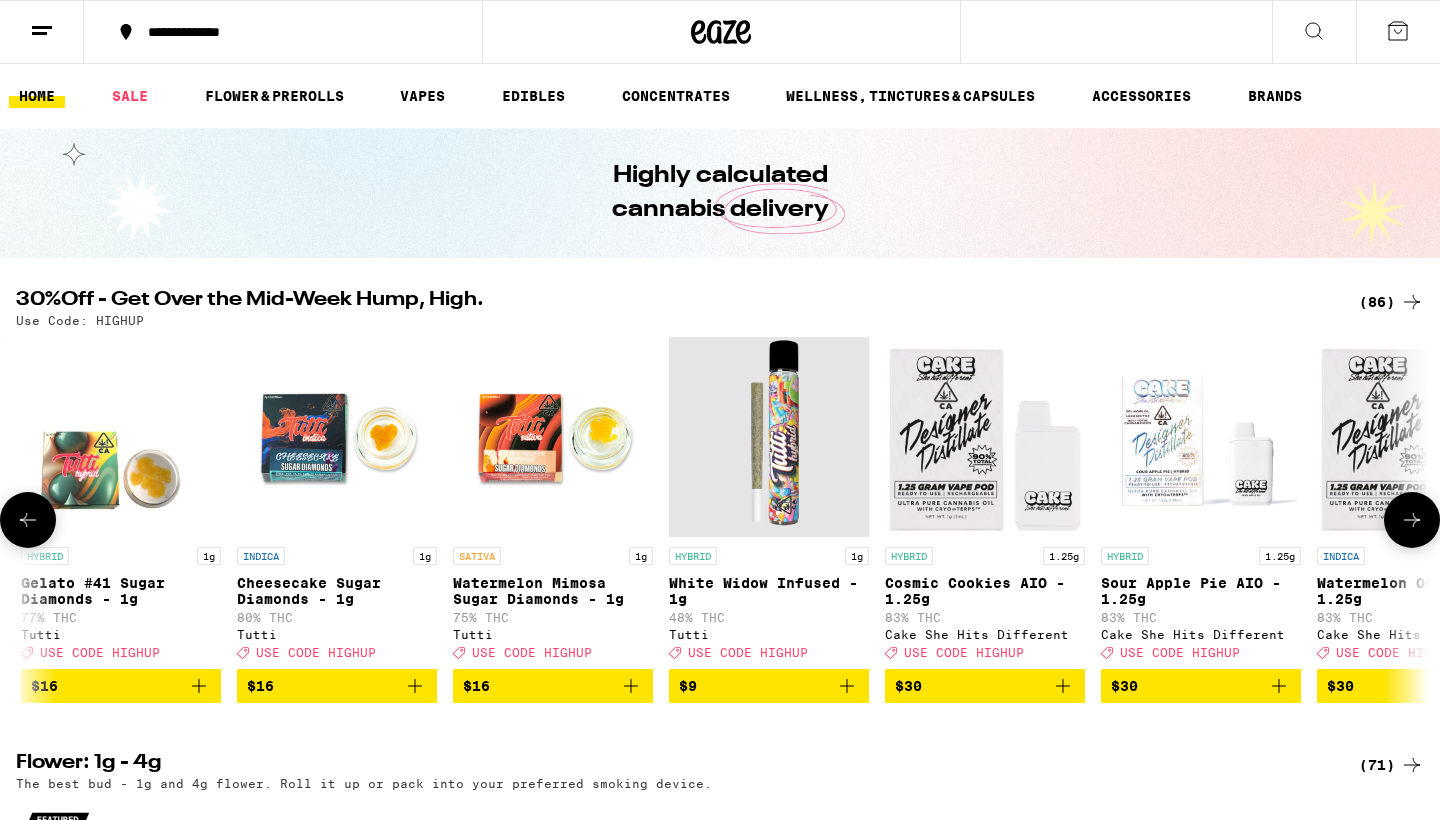 scroll, scrollTop: 0, scrollLeft: 2380, axis: horizontal 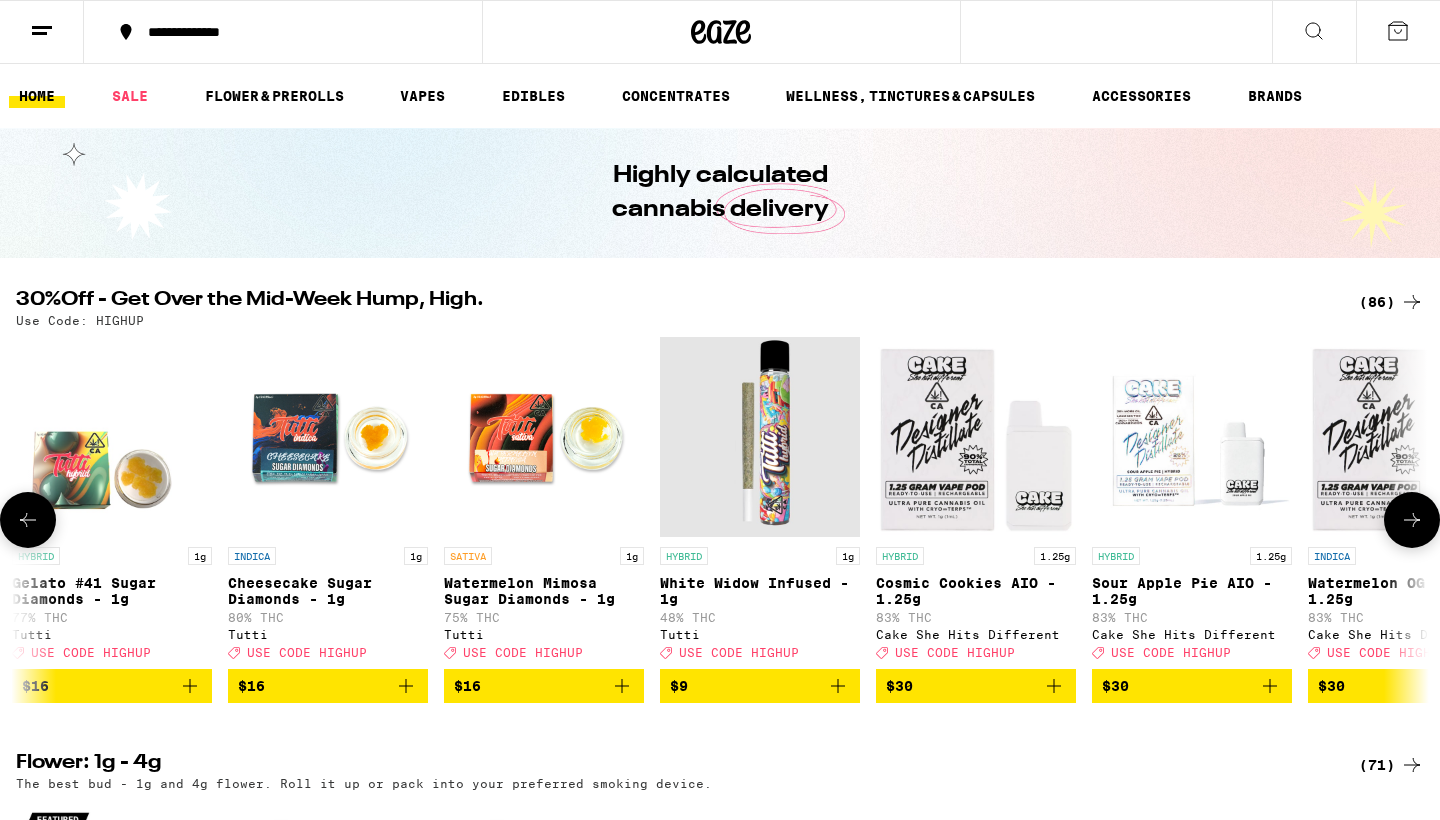 click 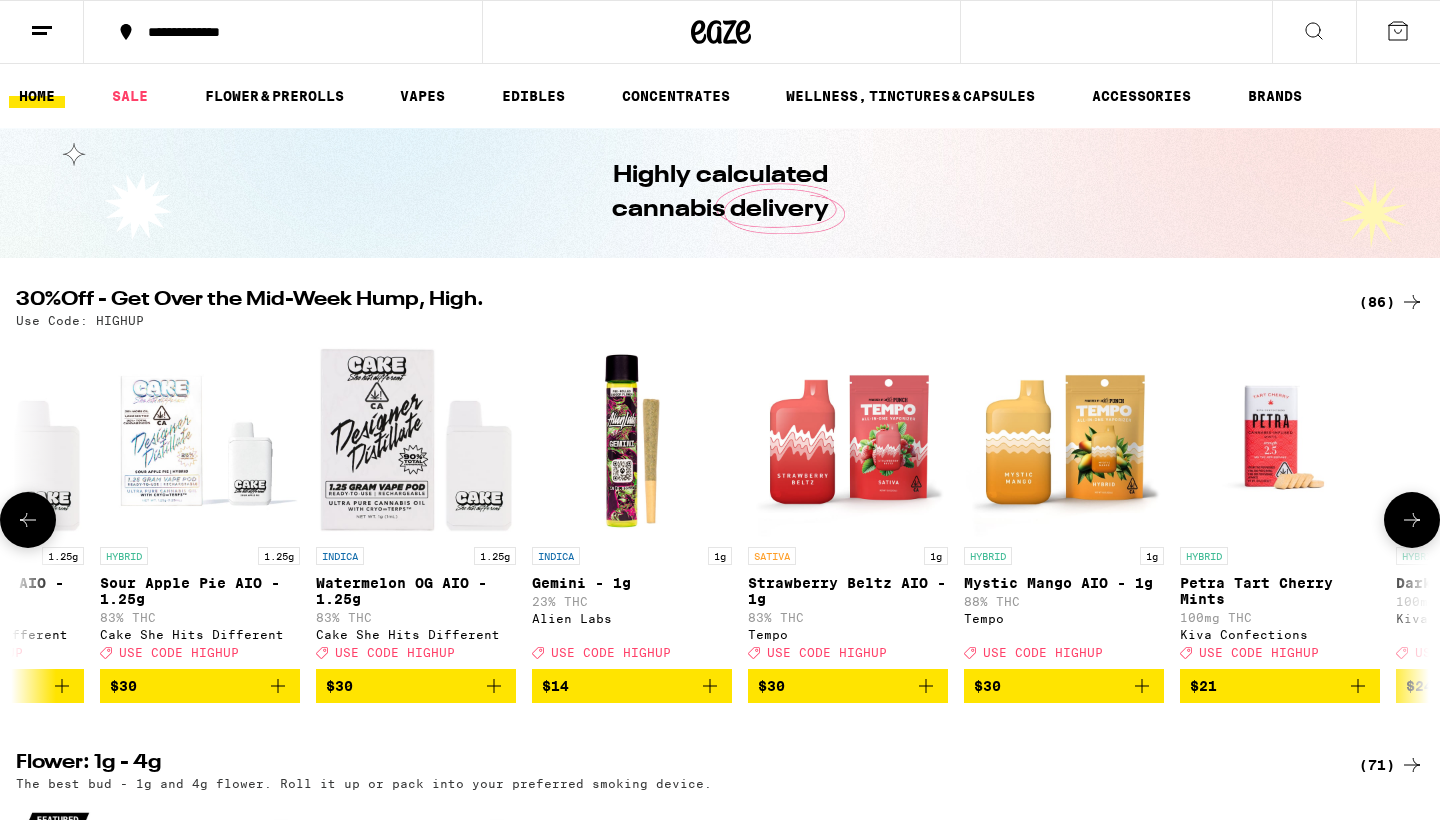 scroll, scrollTop: 0, scrollLeft: 3570, axis: horizontal 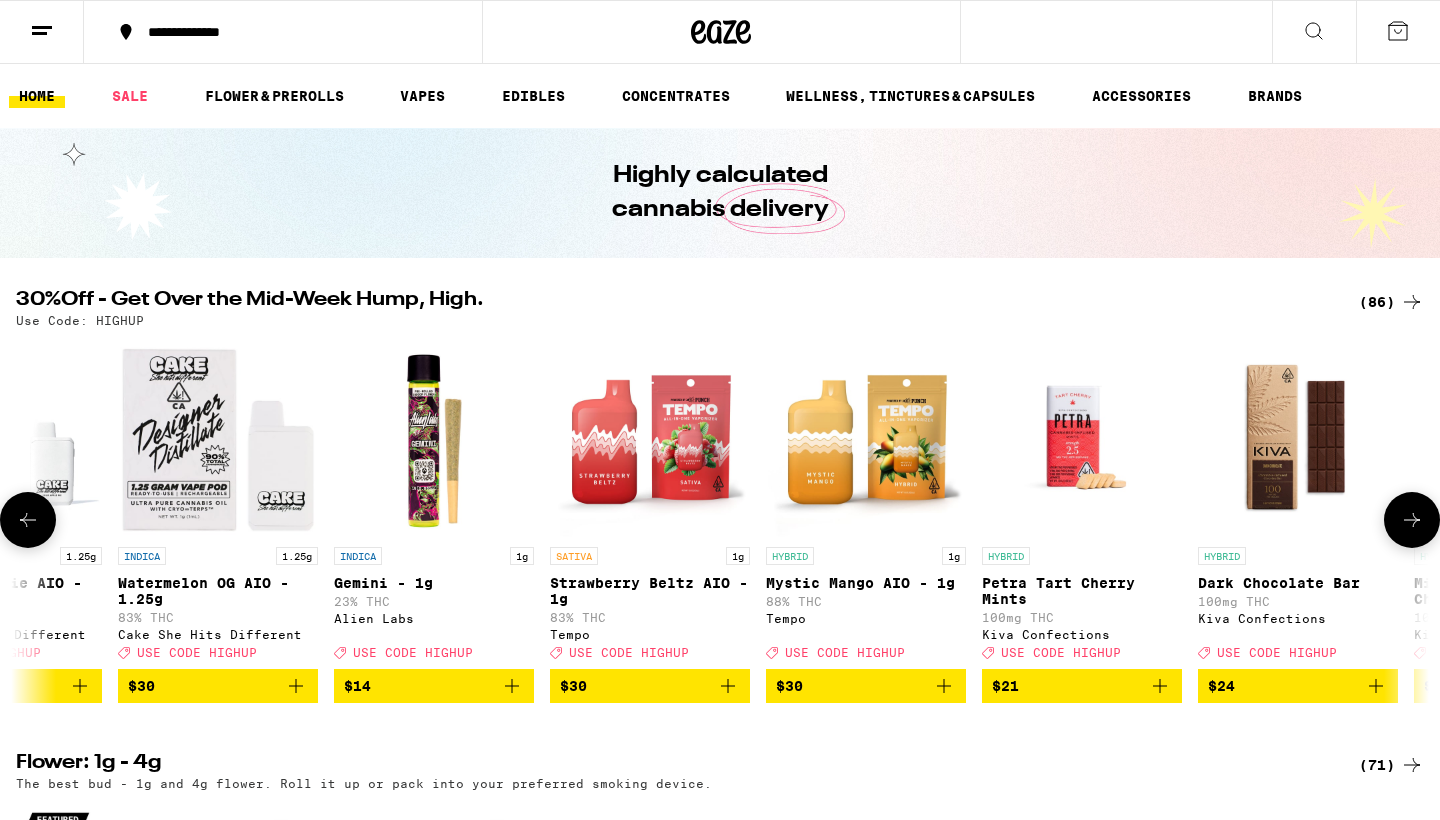 click 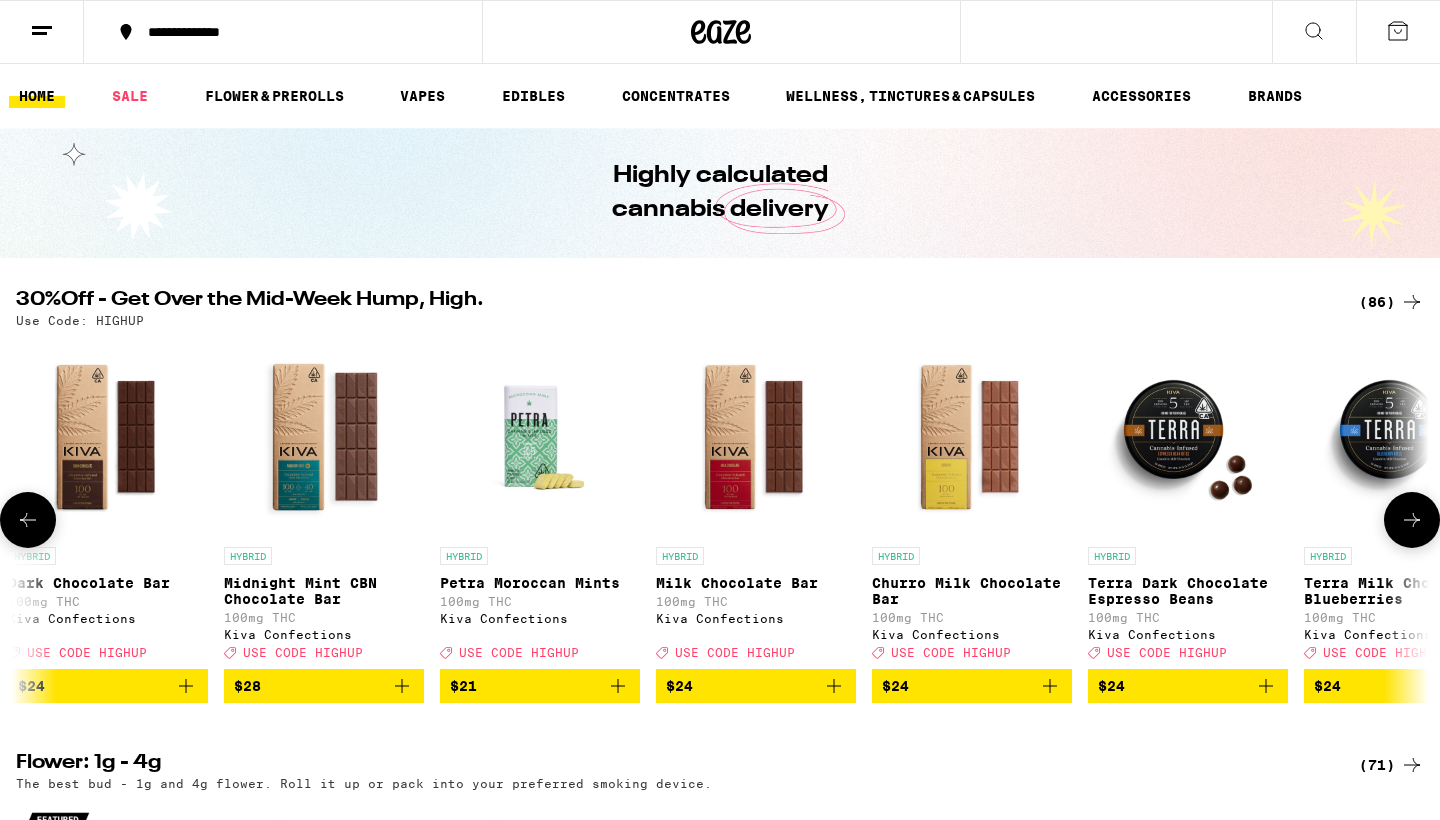 click 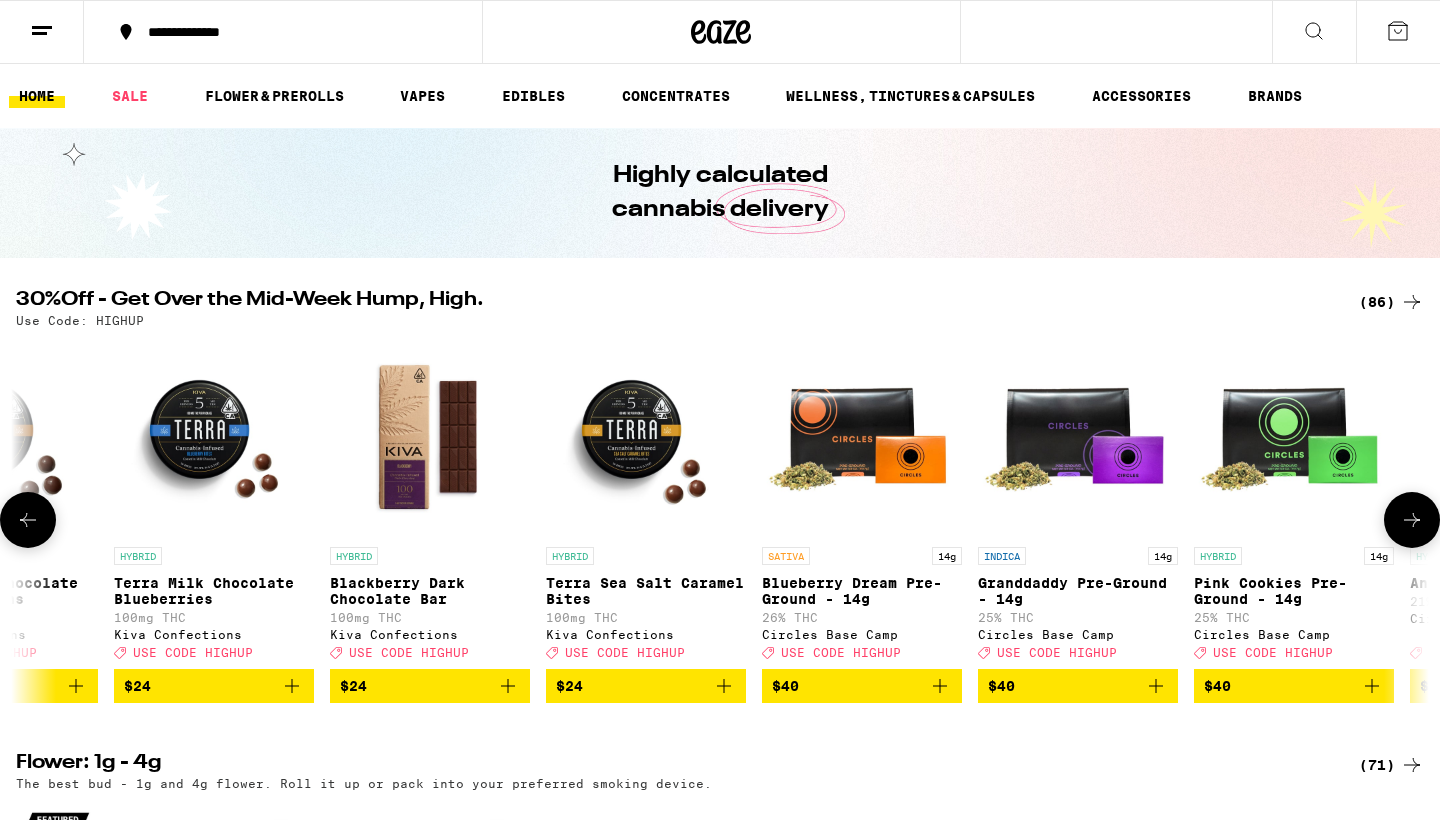 click 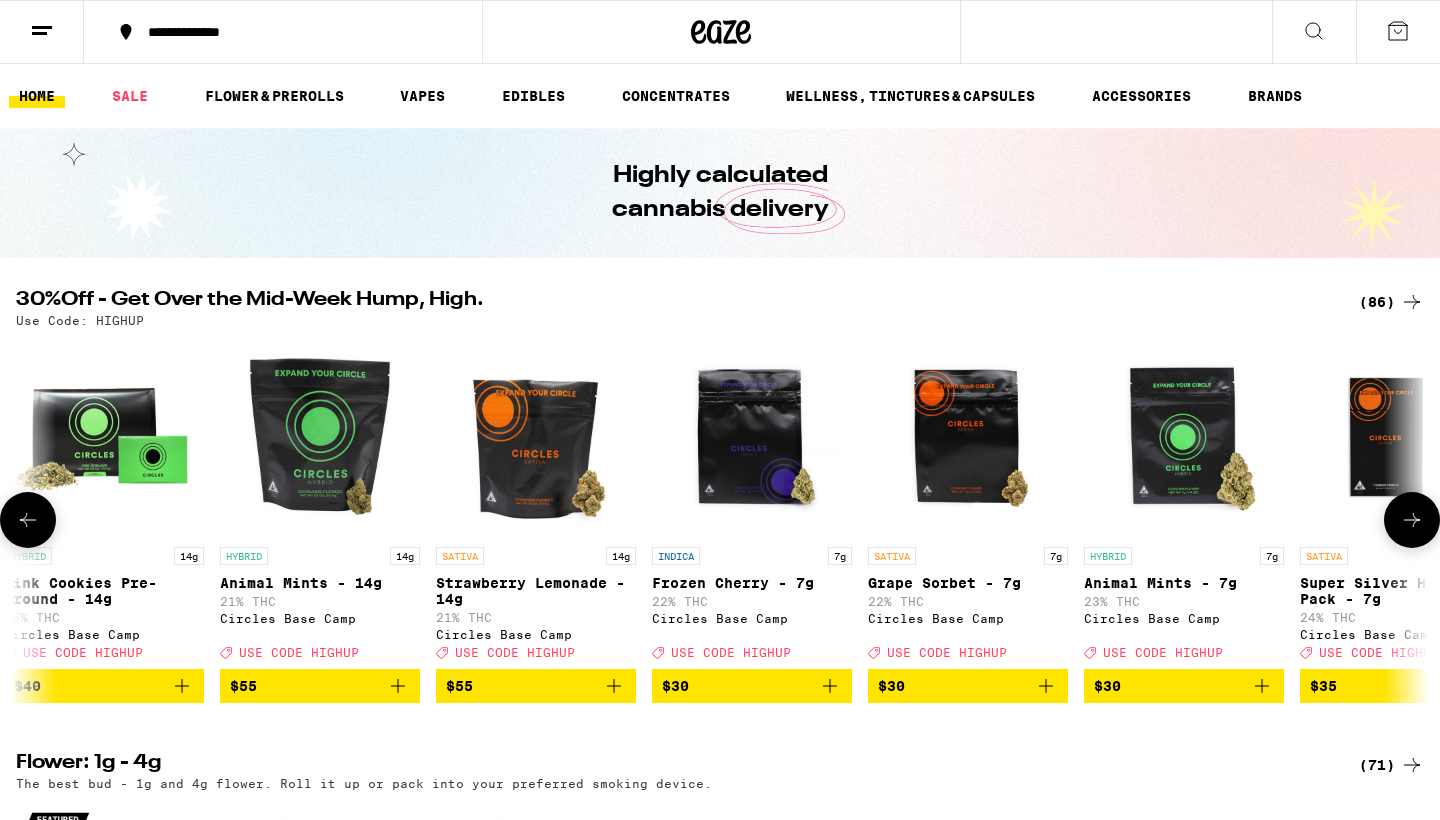 click 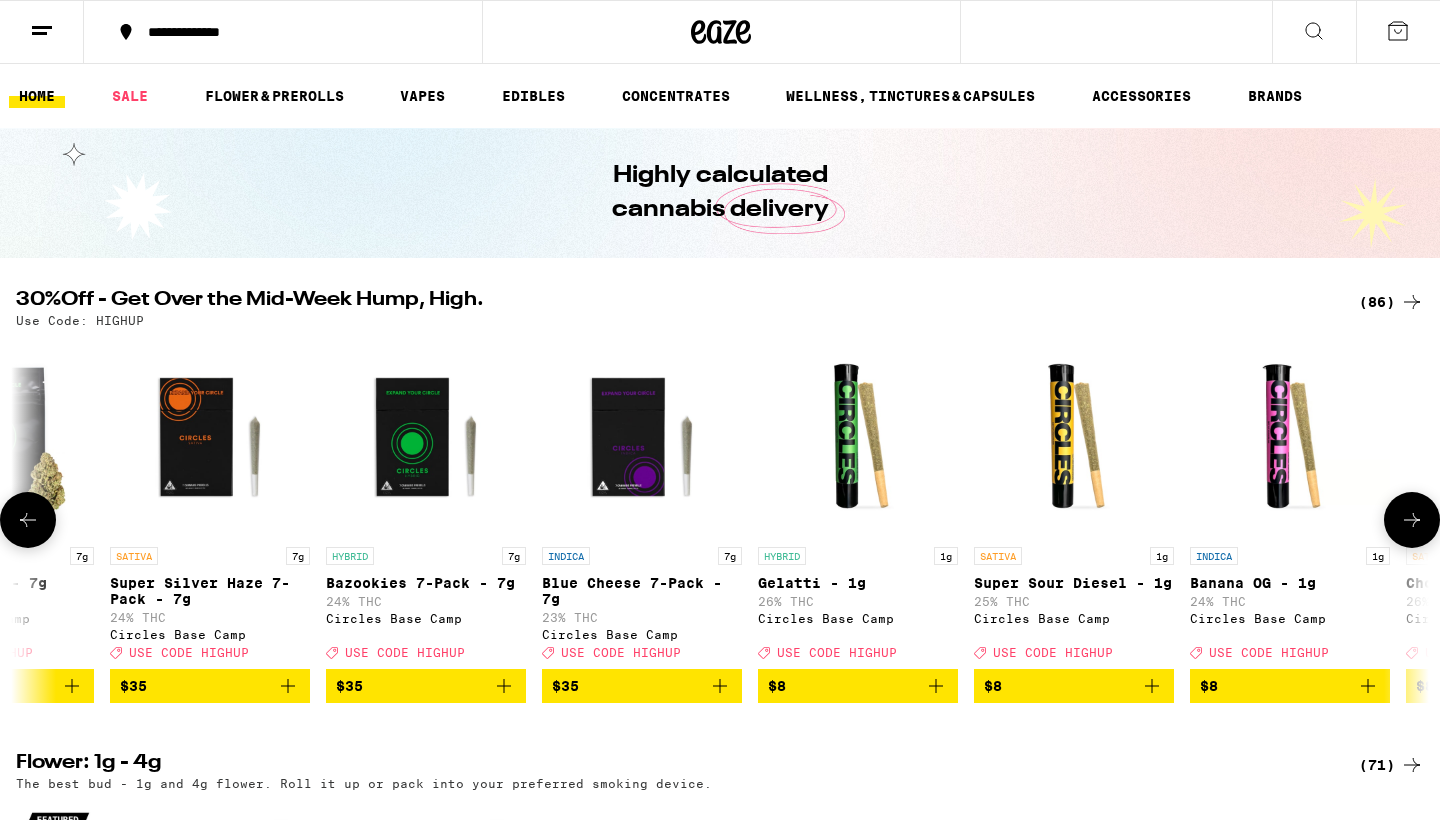 click 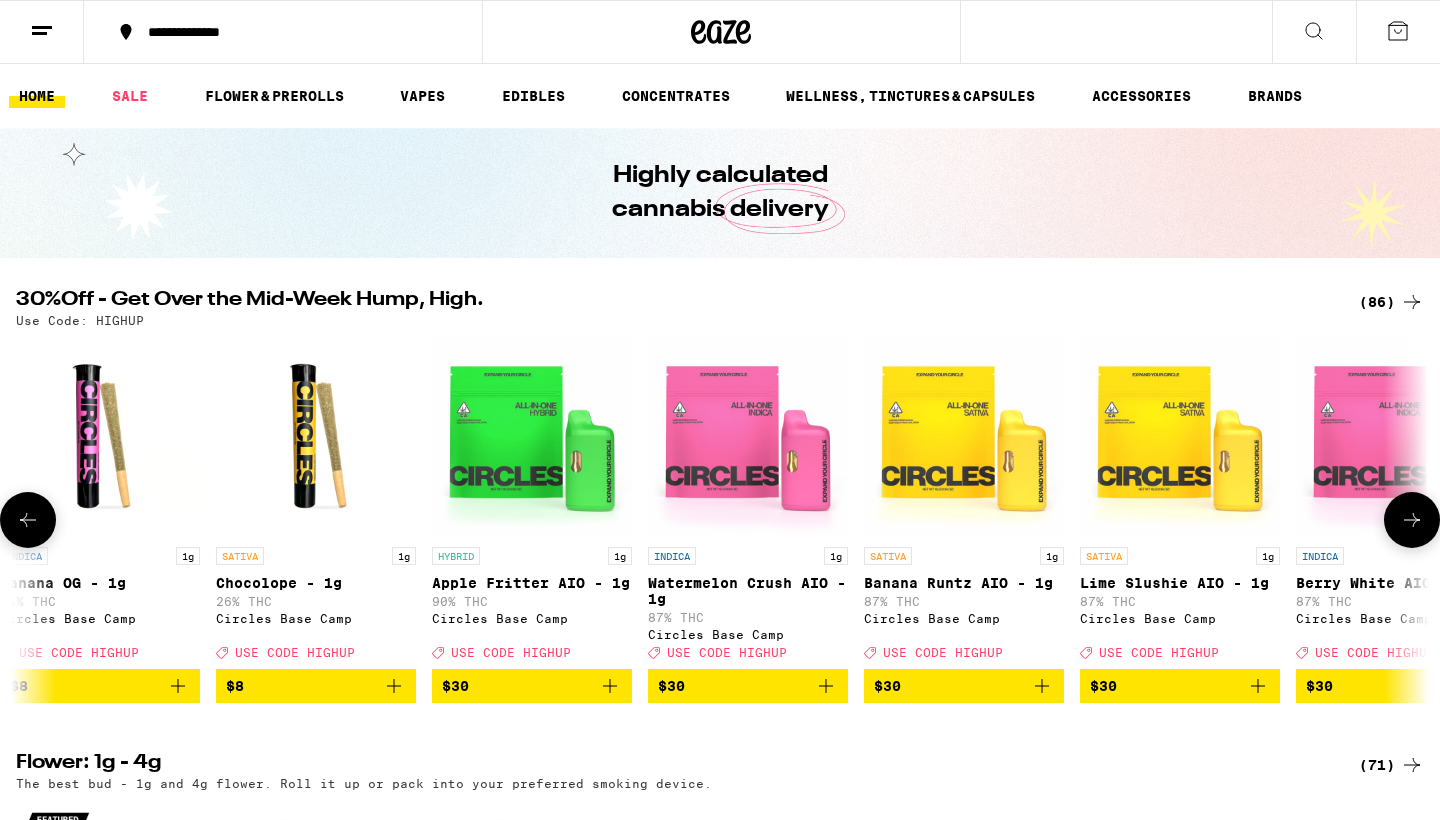 click 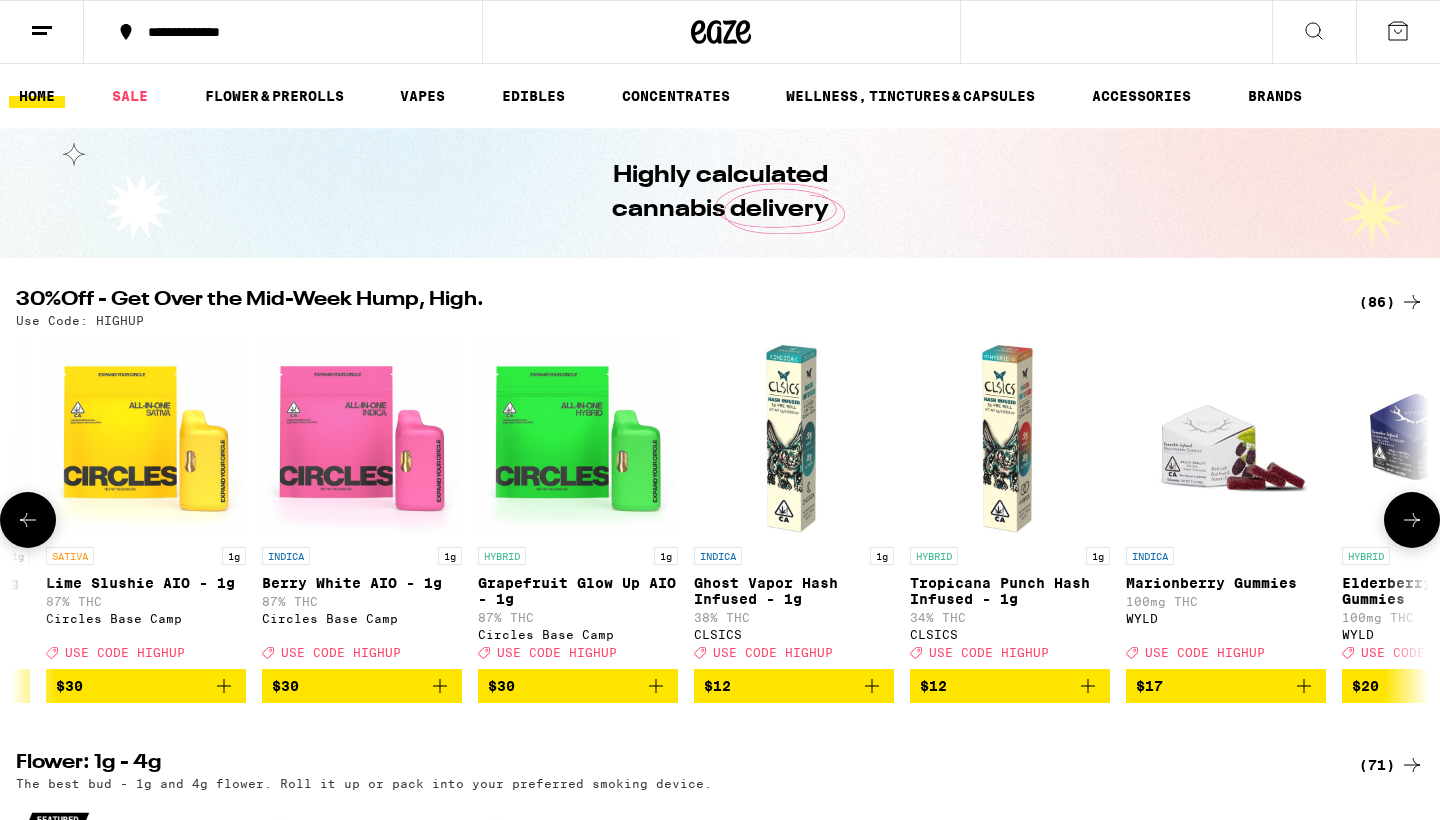 scroll, scrollTop: 0, scrollLeft: 10710, axis: horizontal 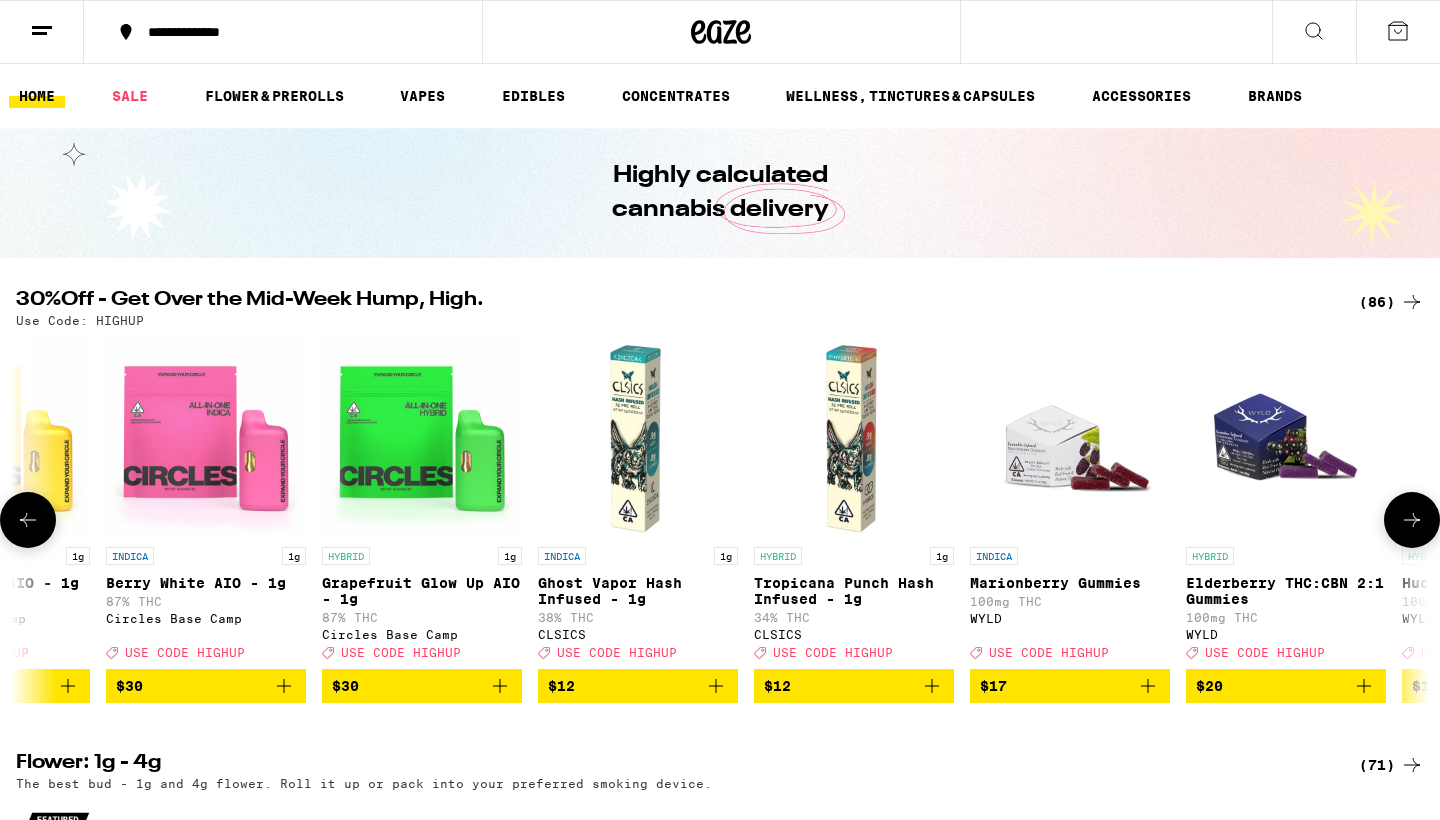 click 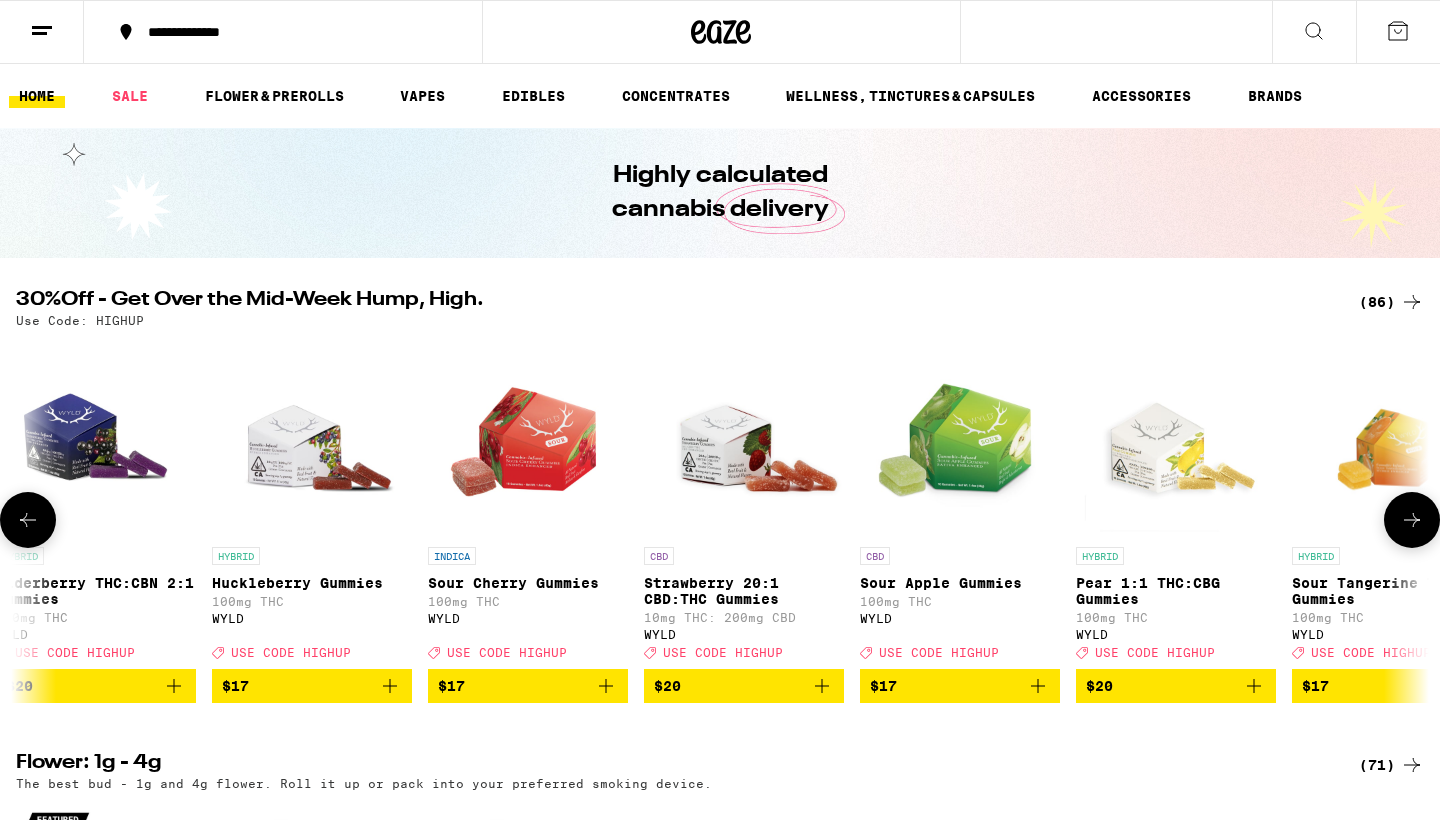 click 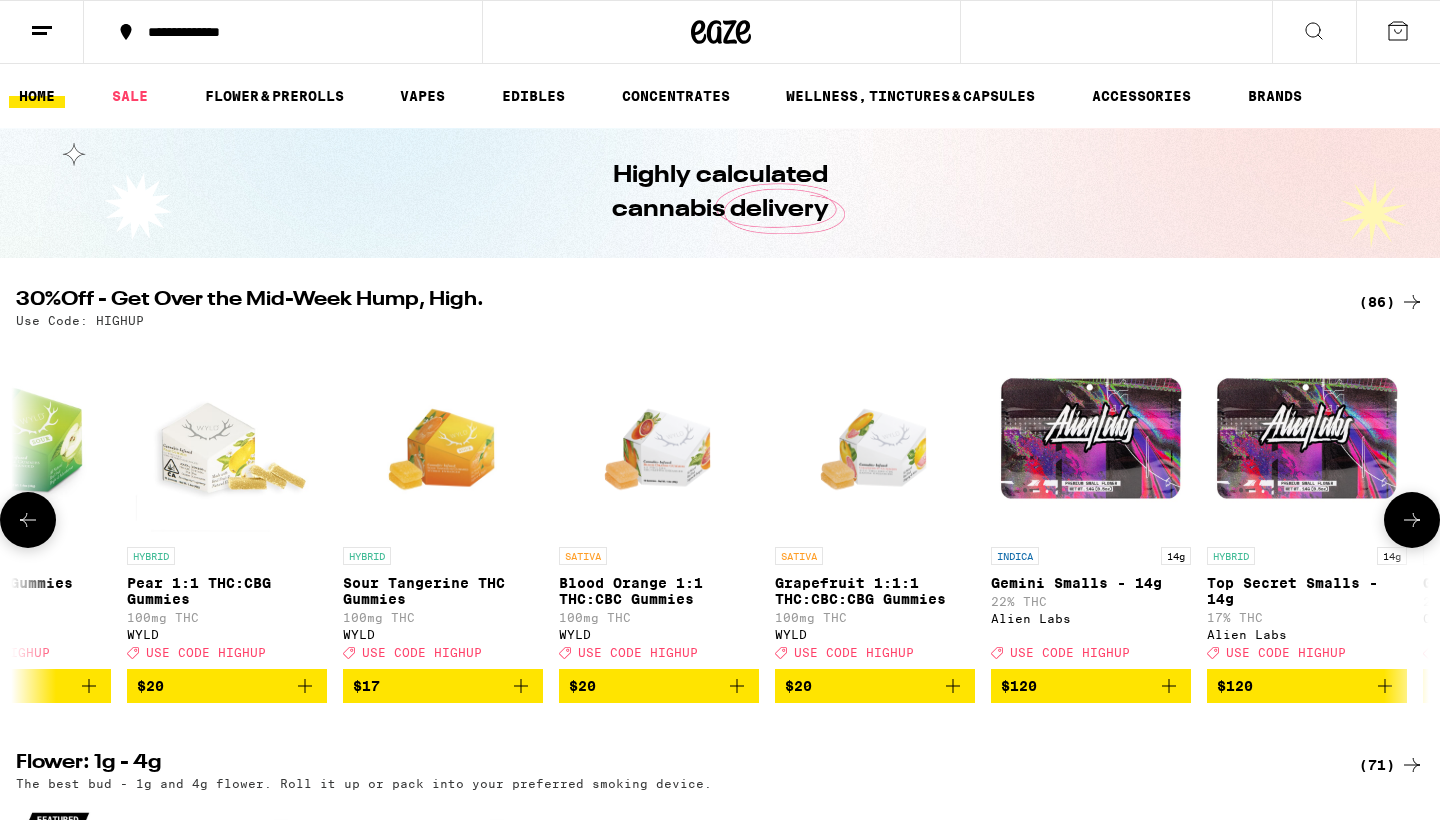 click 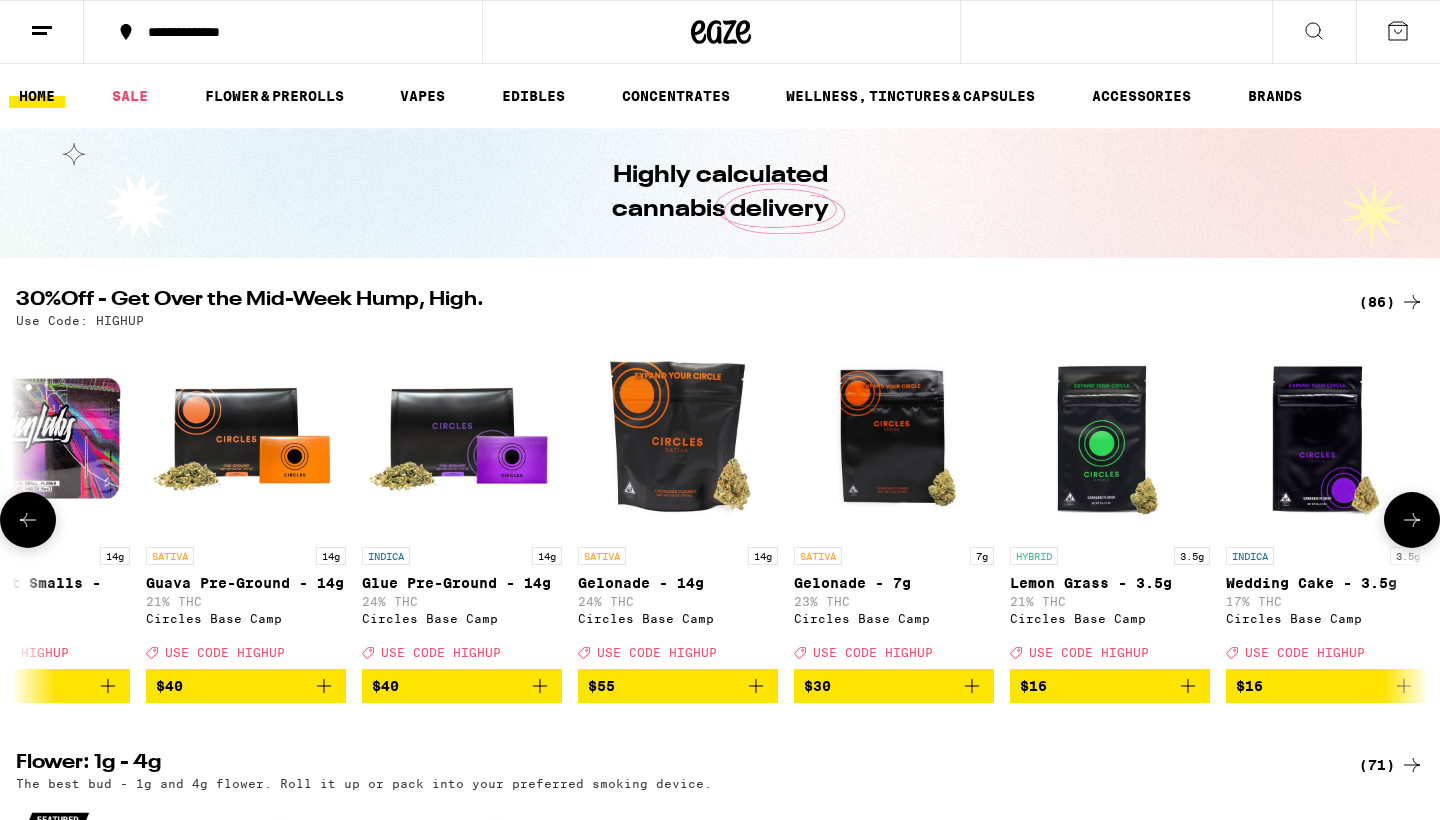 scroll, scrollTop: 0, scrollLeft: 14280, axis: horizontal 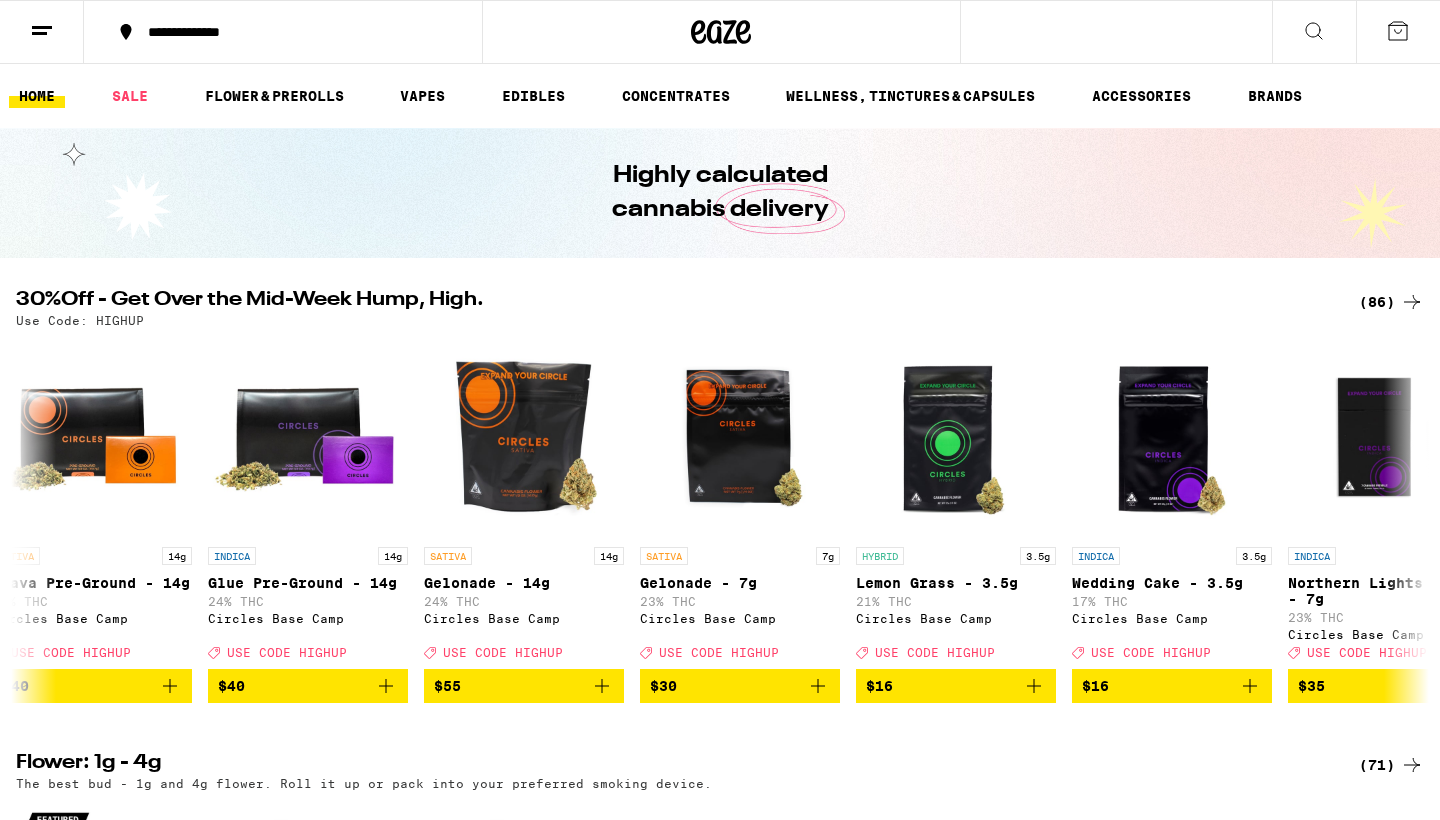 click on "(86)" at bounding box center [1391, 302] 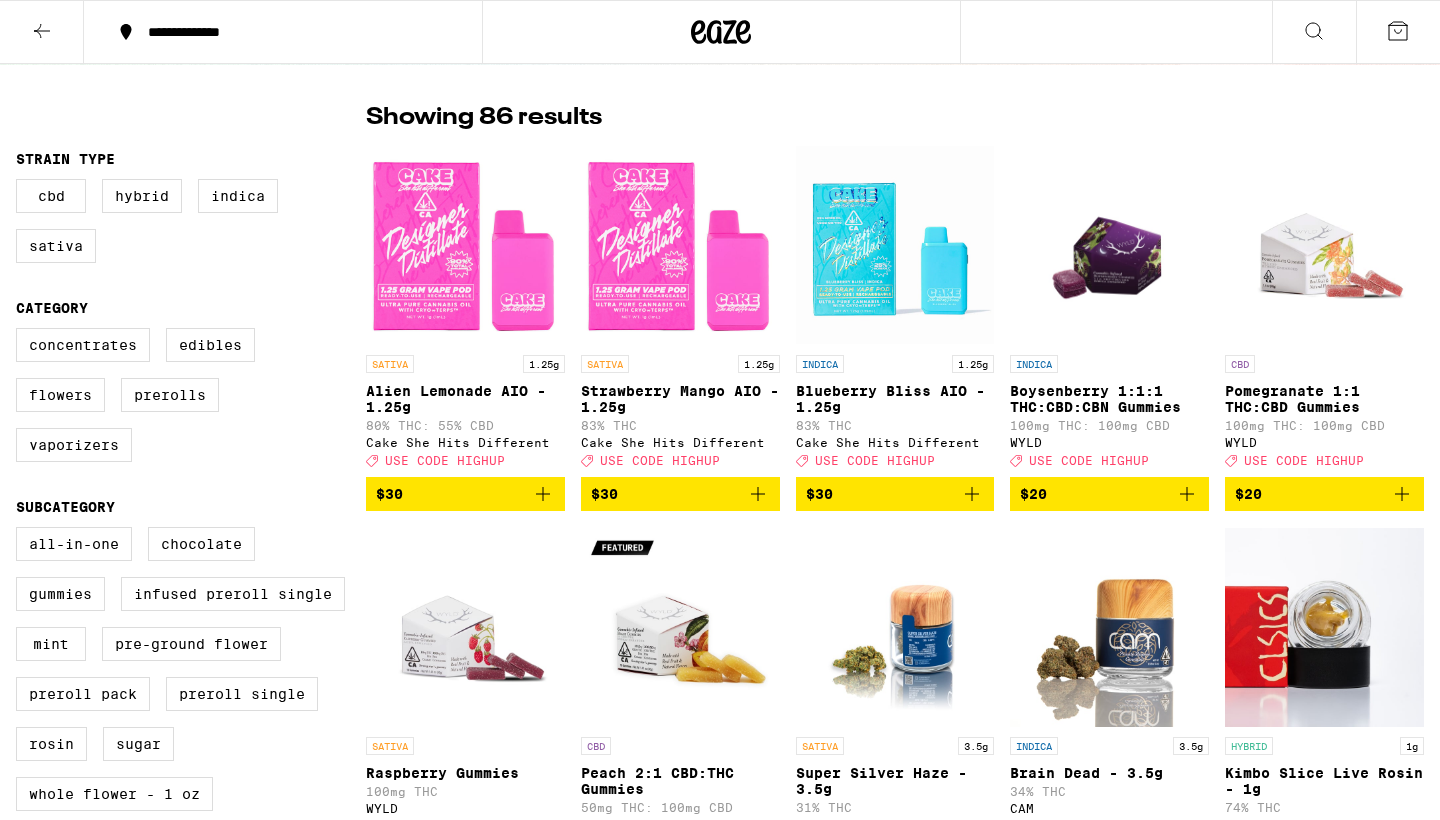 scroll, scrollTop: 133, scrollLeft: 0, axis: vertical 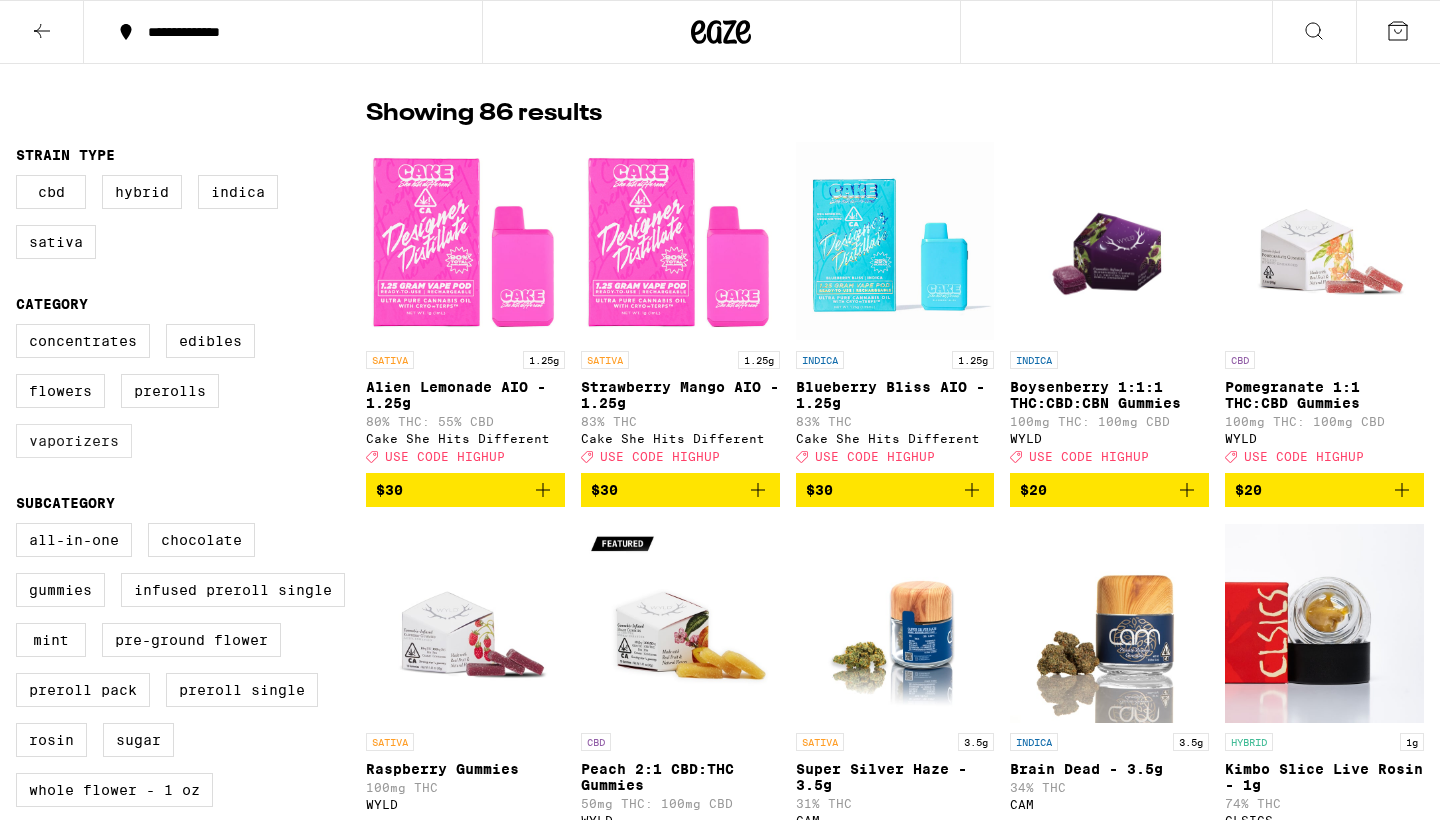 click on "Vaporizers" at bounding box center (74, 441) 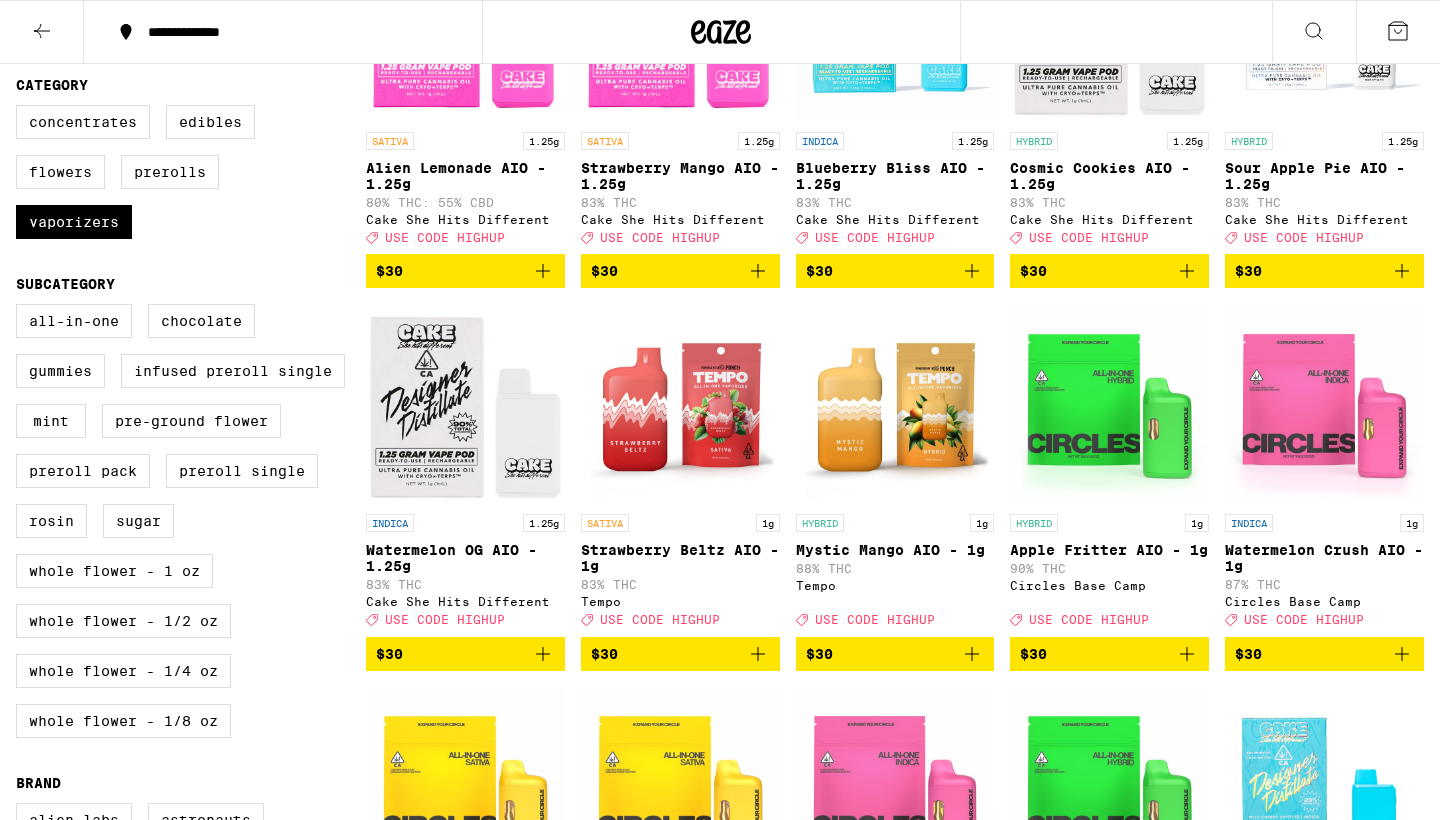 scroll, scrollTop: 348, scrollLeft: 0, axis: vertical 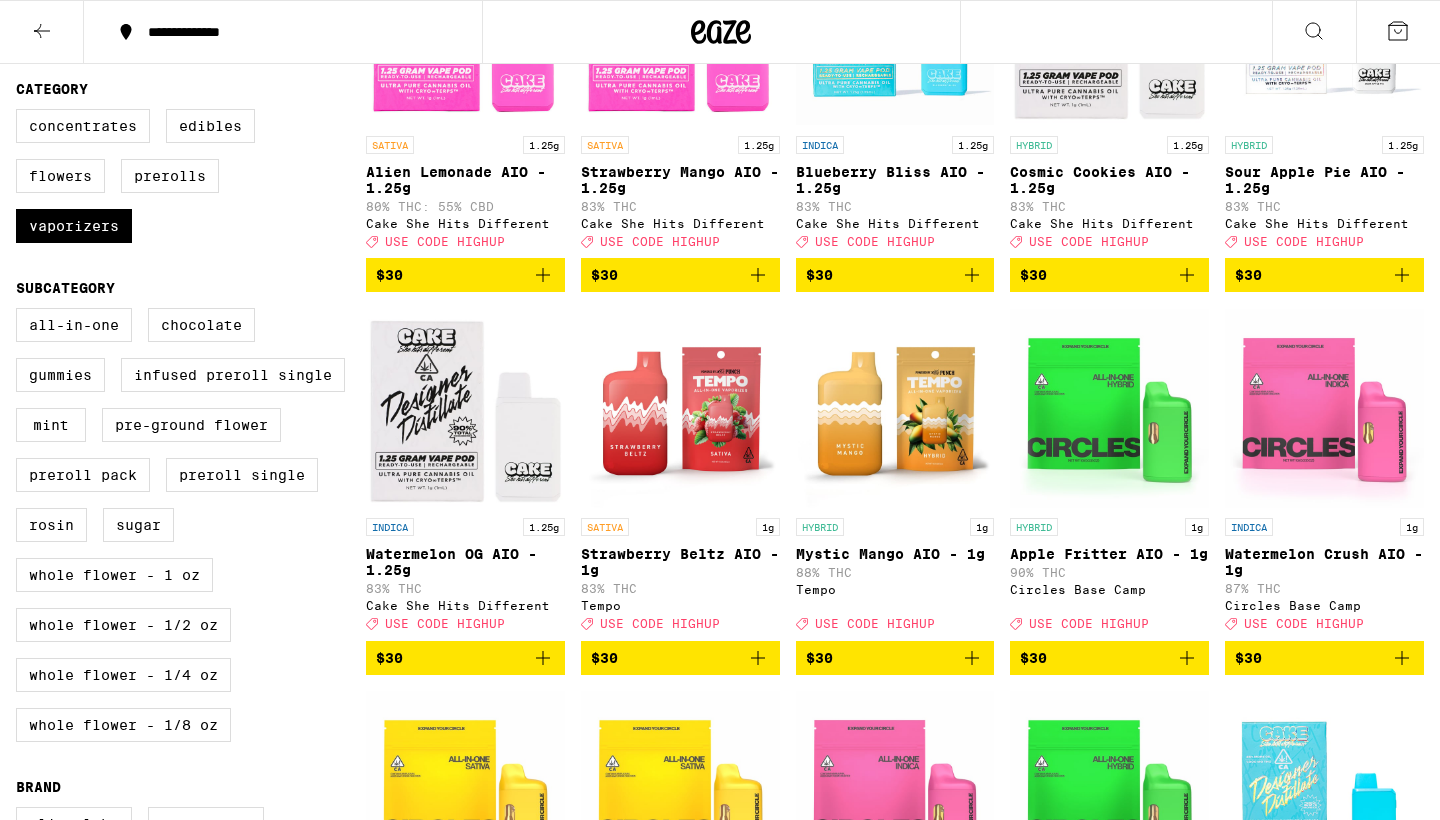 click at bounding box center [680, 408] 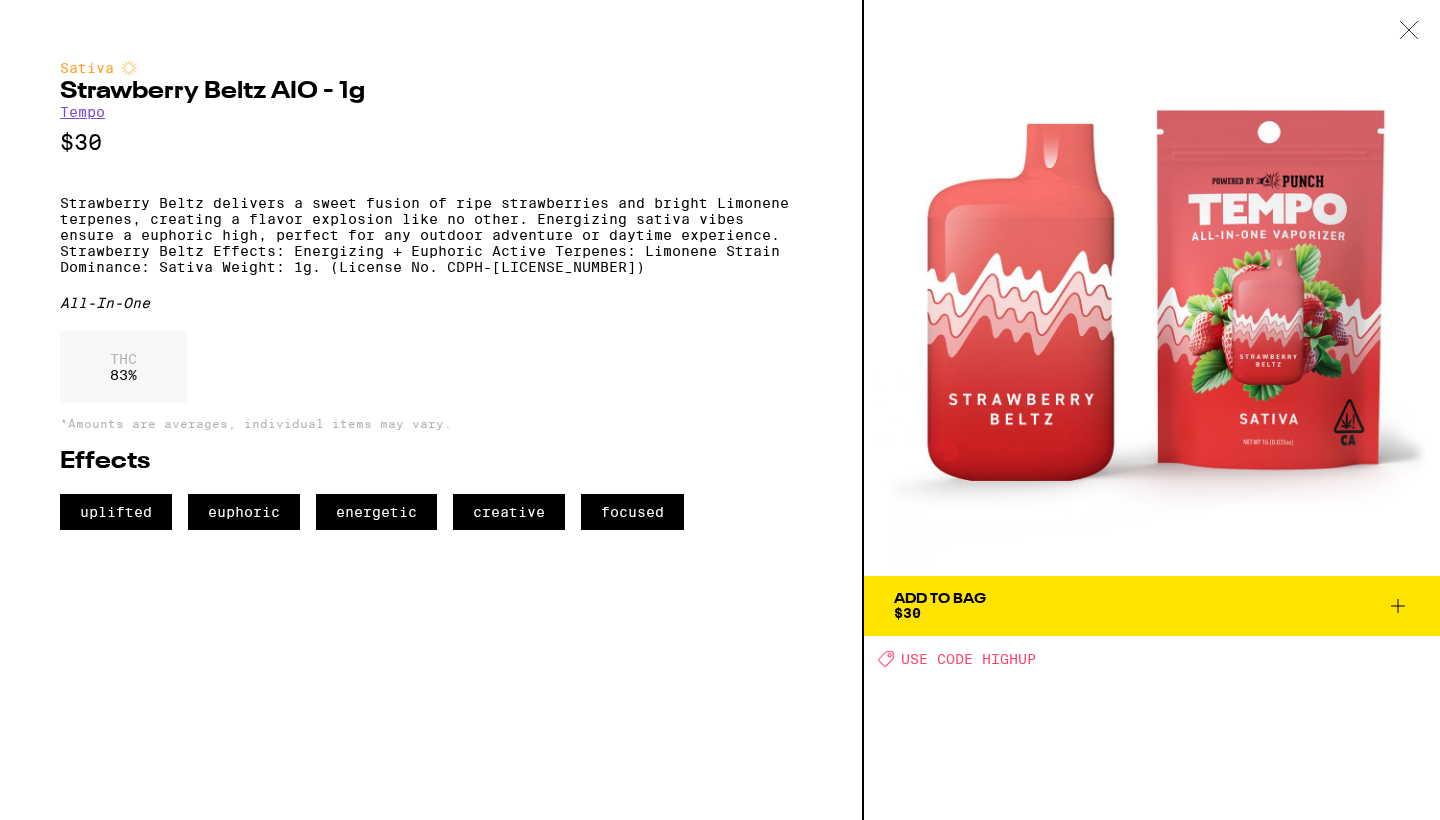 click on "Add To Bag" at bounding box center [940, 599] 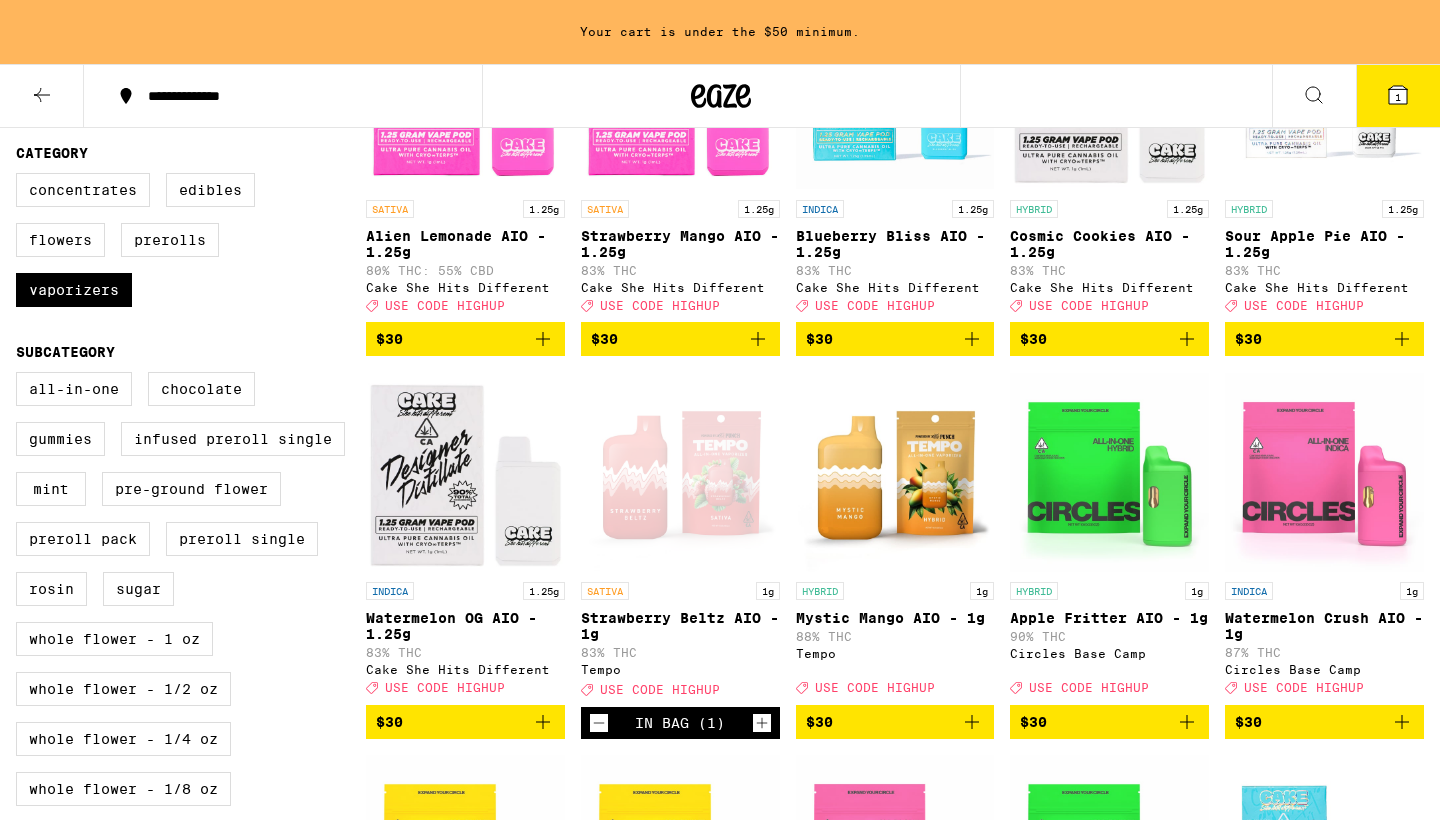 click 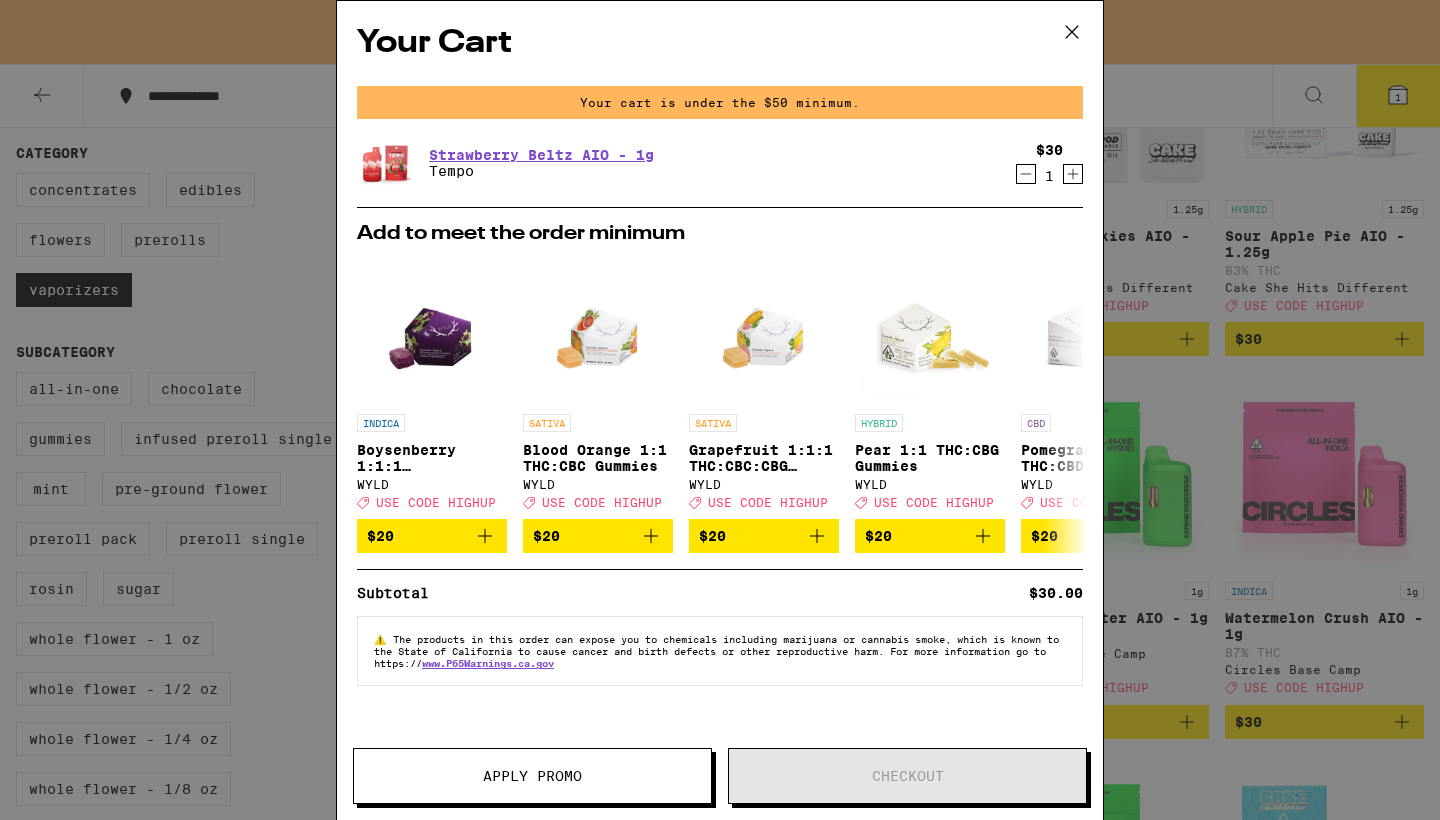 click on "Apply Promo" at bounding box center [532, 776] 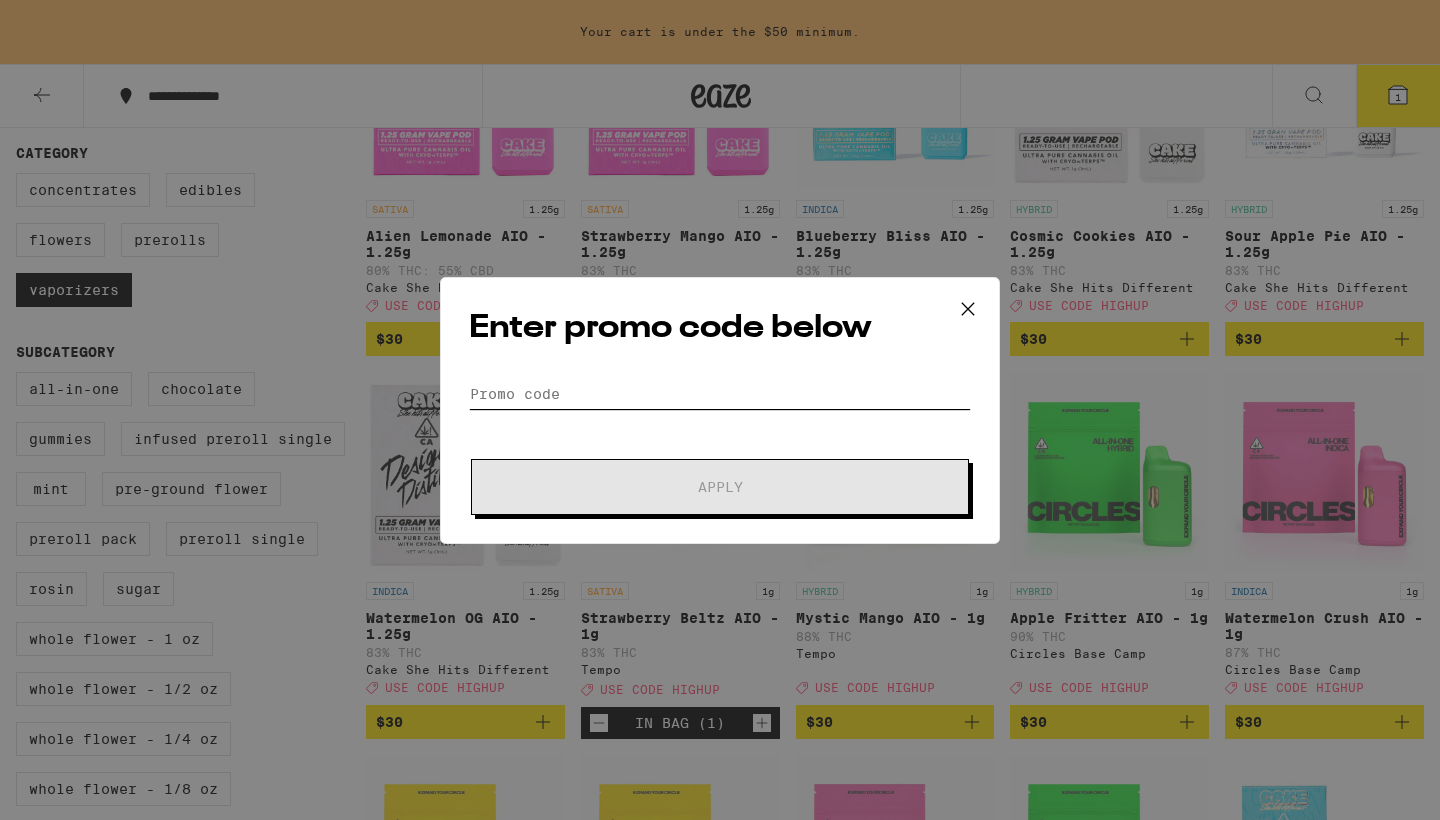 click on "Promo Code" at bounding box center [720, 394] 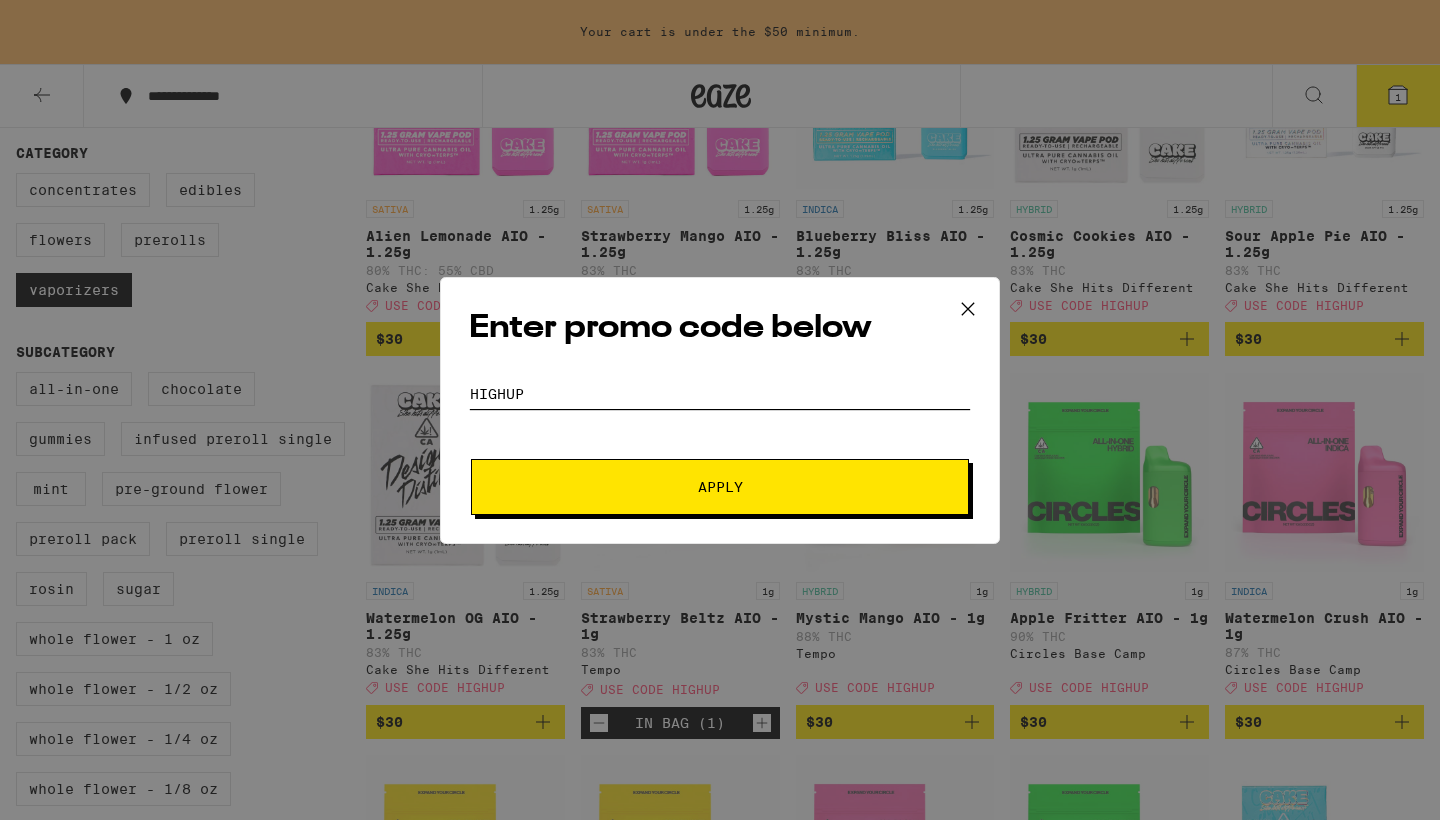 type on "highup" 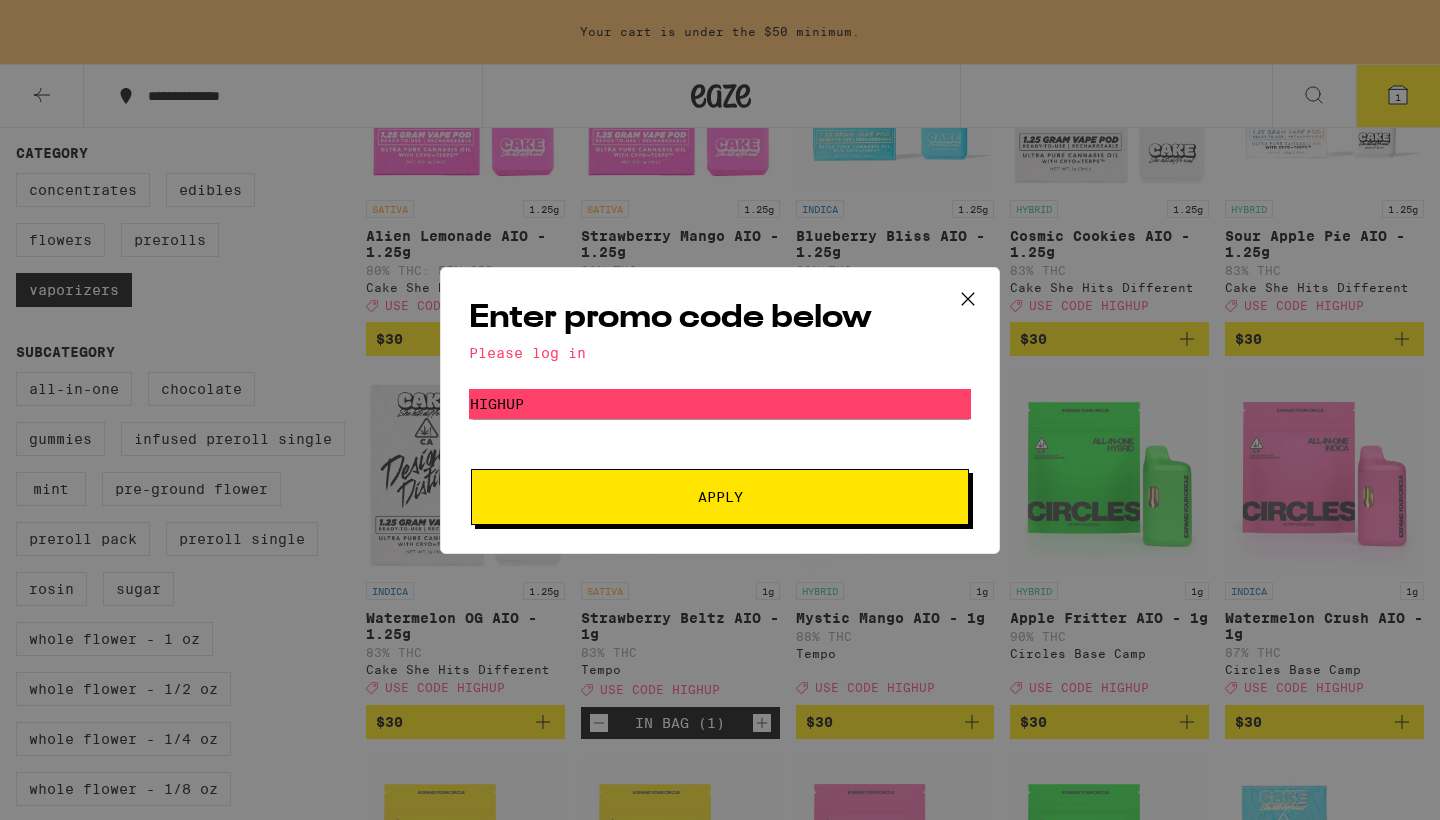 click on "Apply" at bounding box center (720, 497) 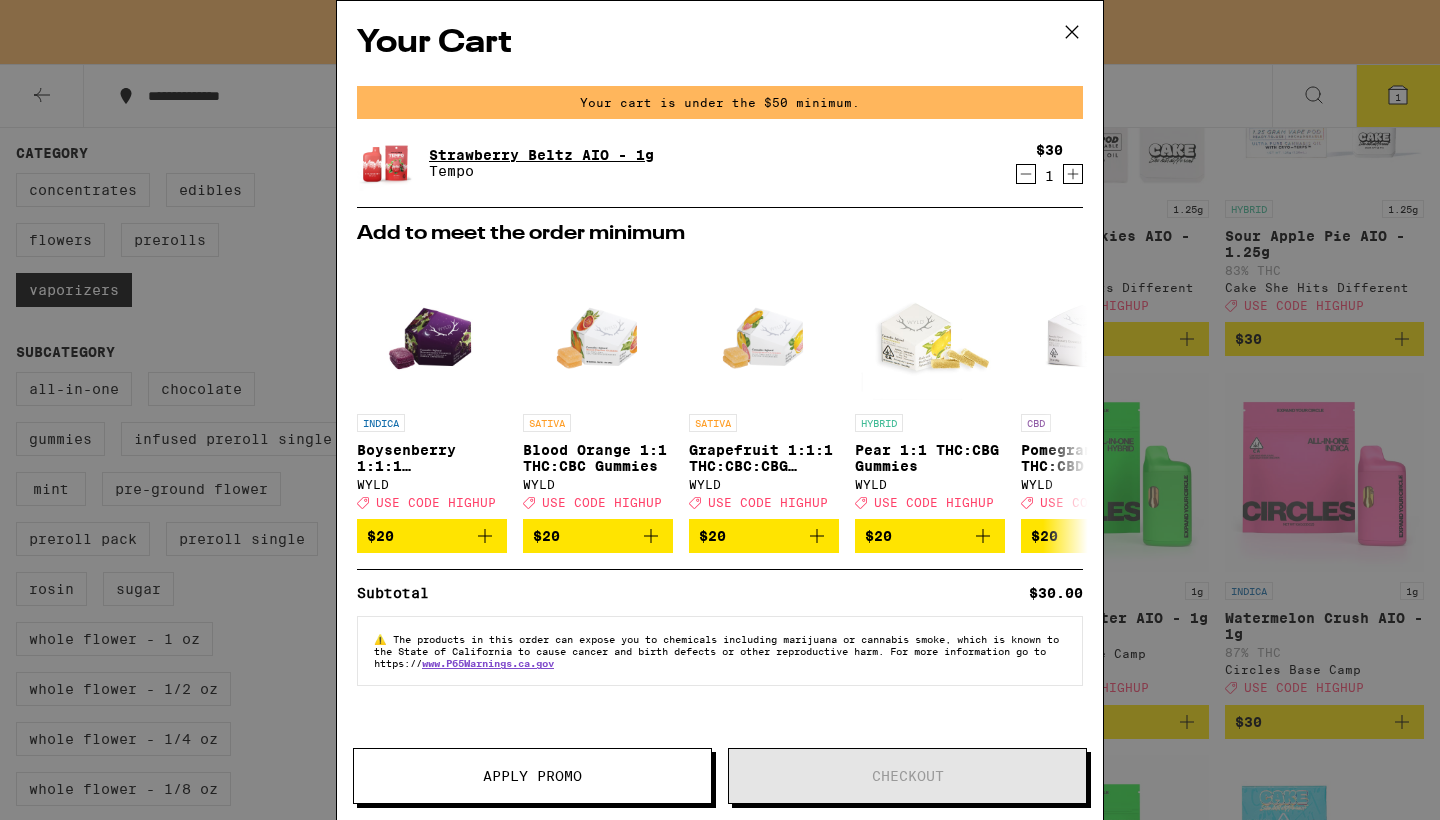 click on "Strawberry Beltz AIO - 1g" at bounding box center (541, 155) 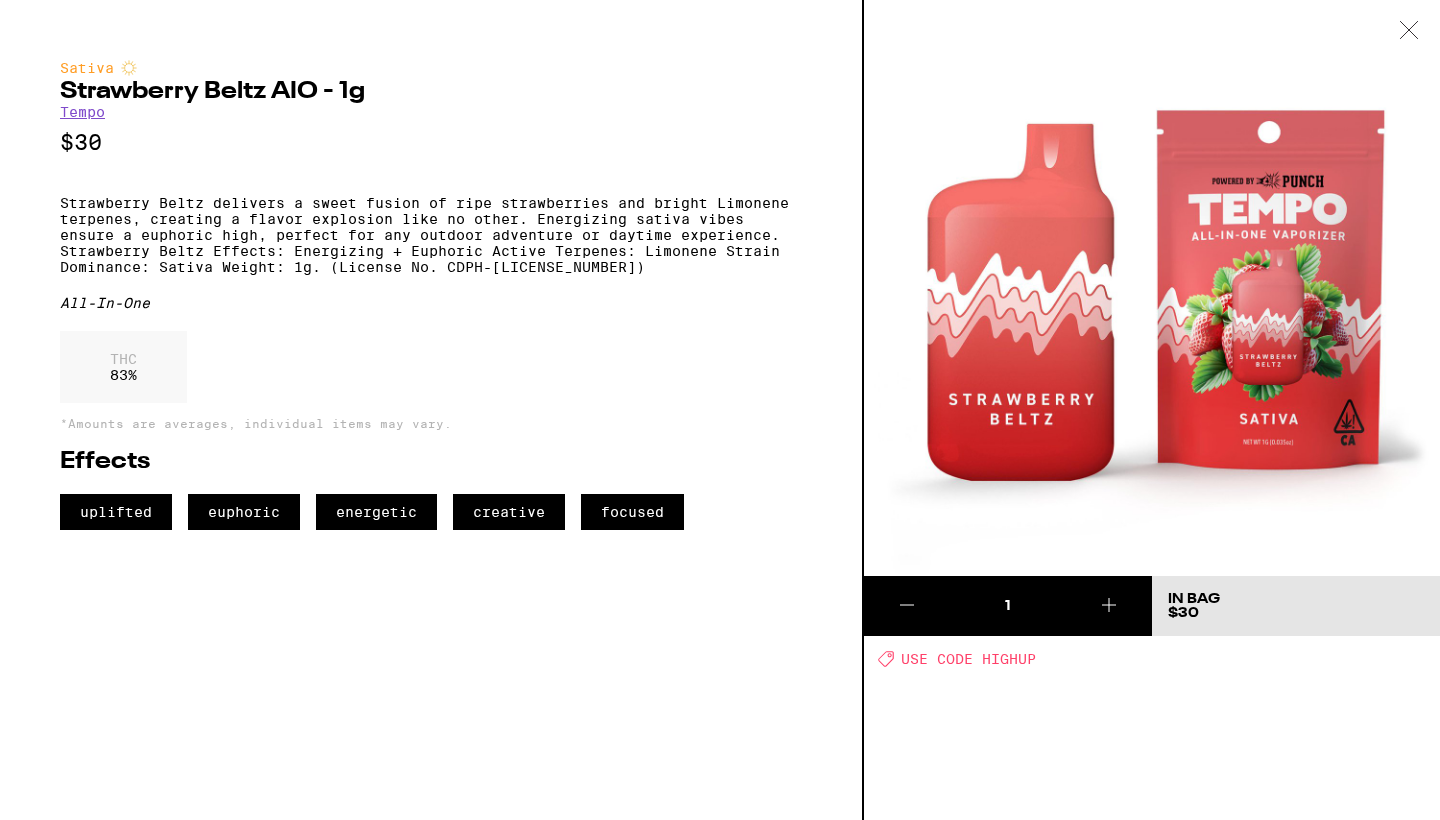 click 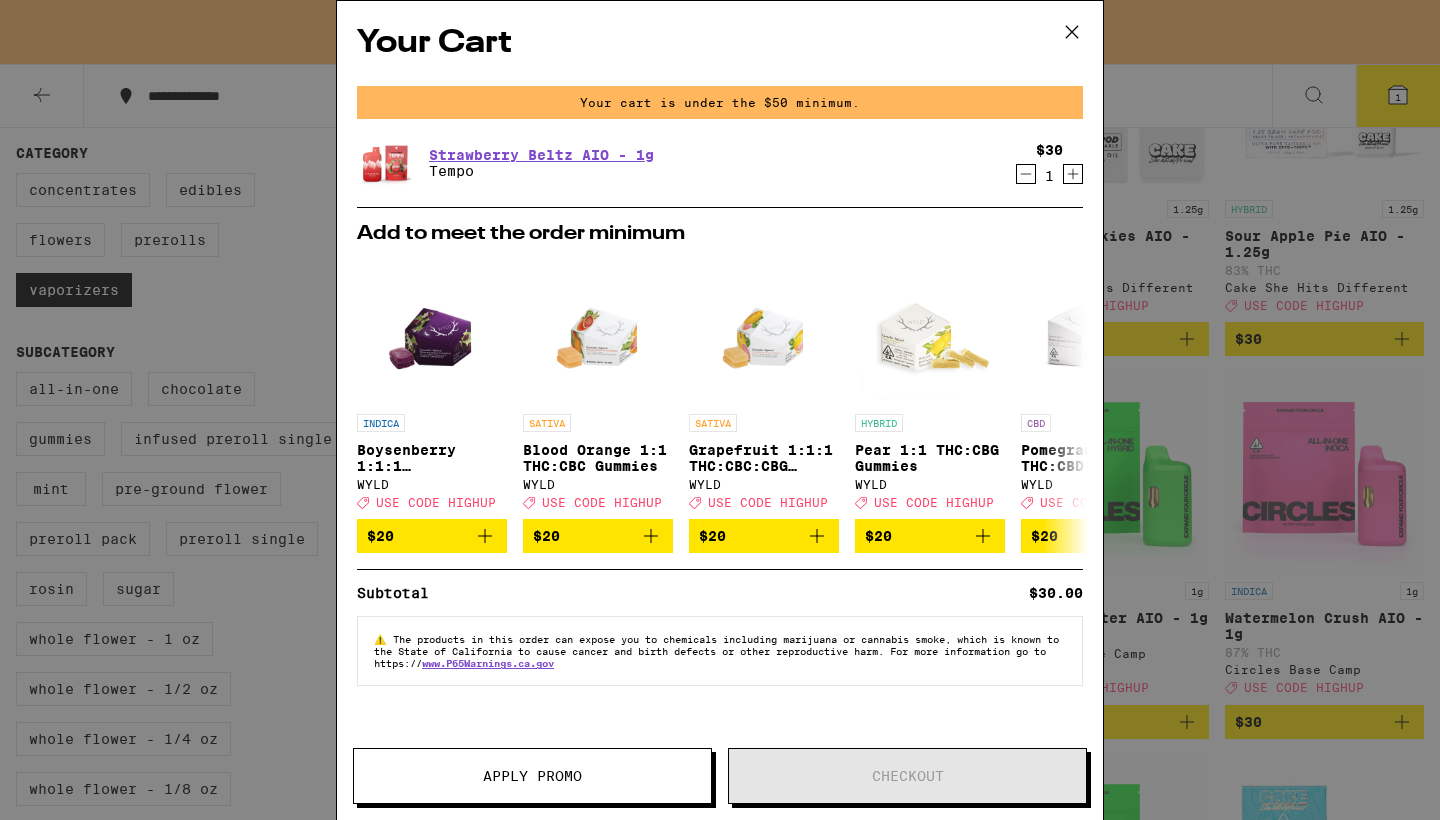click on "Your Cart Your cart is under the $50 minimum. Strawberry Beltz AIO - 1g Tempo $30 1 Add to meet the order minimum INDICA Boysenberry 1:1:1 THC:CBD:CBN Gummies WYLD Deal Created with Sketch. USE CODE HIGHUP $20 SATIVA Blood Orange 1:1 THC:CBC Gummies WYLD Deal Created with Sketch. USE CODE HIGHUP $20 SATIVA Grapefruit 1:1:1 THC:CBC:CBG Gummies WYLD Deal Created with Sketch. USE CODE HIGHUP $20 HYBRID Pear 1:1 THC:CBG Gummies WYLD Deal Created with Sketch. USE CODE HIGHUP $20 CBD Pomegranate 1:1 THC:CBD Gummies WYLD Deal Created with Sketch. USE CODE HIGHUP $20 CBD Strawberry 20:1 CBD:THC Gummies WYLD Deal Created with Sketch. USE CODE HIGHUP $20 HYBRID Elderberry THC:CBN 2:1 Gummies WYLD Deal Created with Sketch. USE CODE HIGHUP $20 HYBRID Petra Moroccan Mints Kiva Confections Deal Created with Sketch. USE CODE HIGHUP $21 HYBRID Petra Tart Cherry Mints Kiva Confections Deal Created with Sketch. USE CODE HIGHUP $21 INDICA 0.5g OG - King Louis XIII - 0.5g STIIIZY $19 Subtotal $30.00 ⚠️ www.P65Warnings.ca.gov" at bounding box center (720, 410) 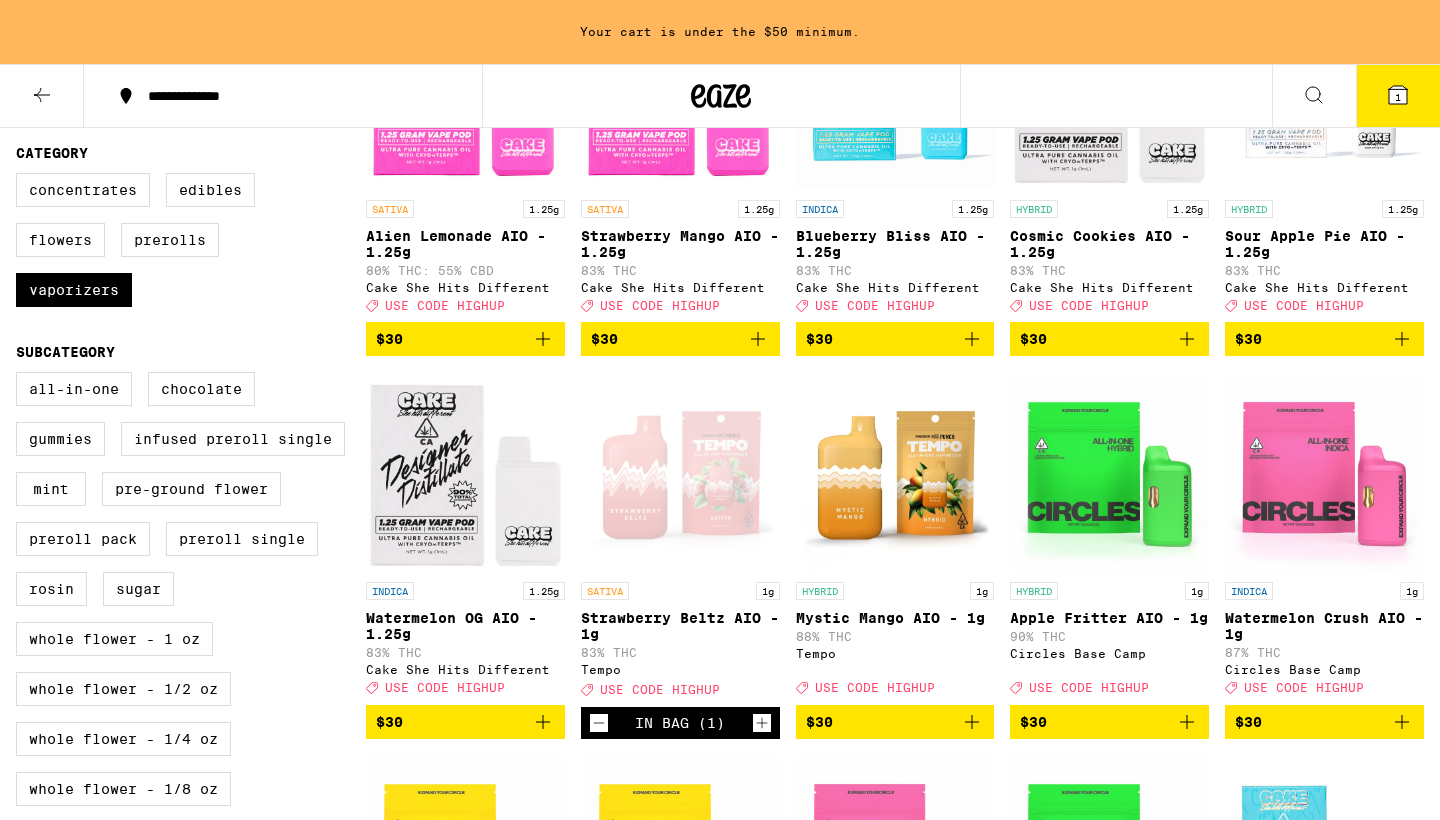 click 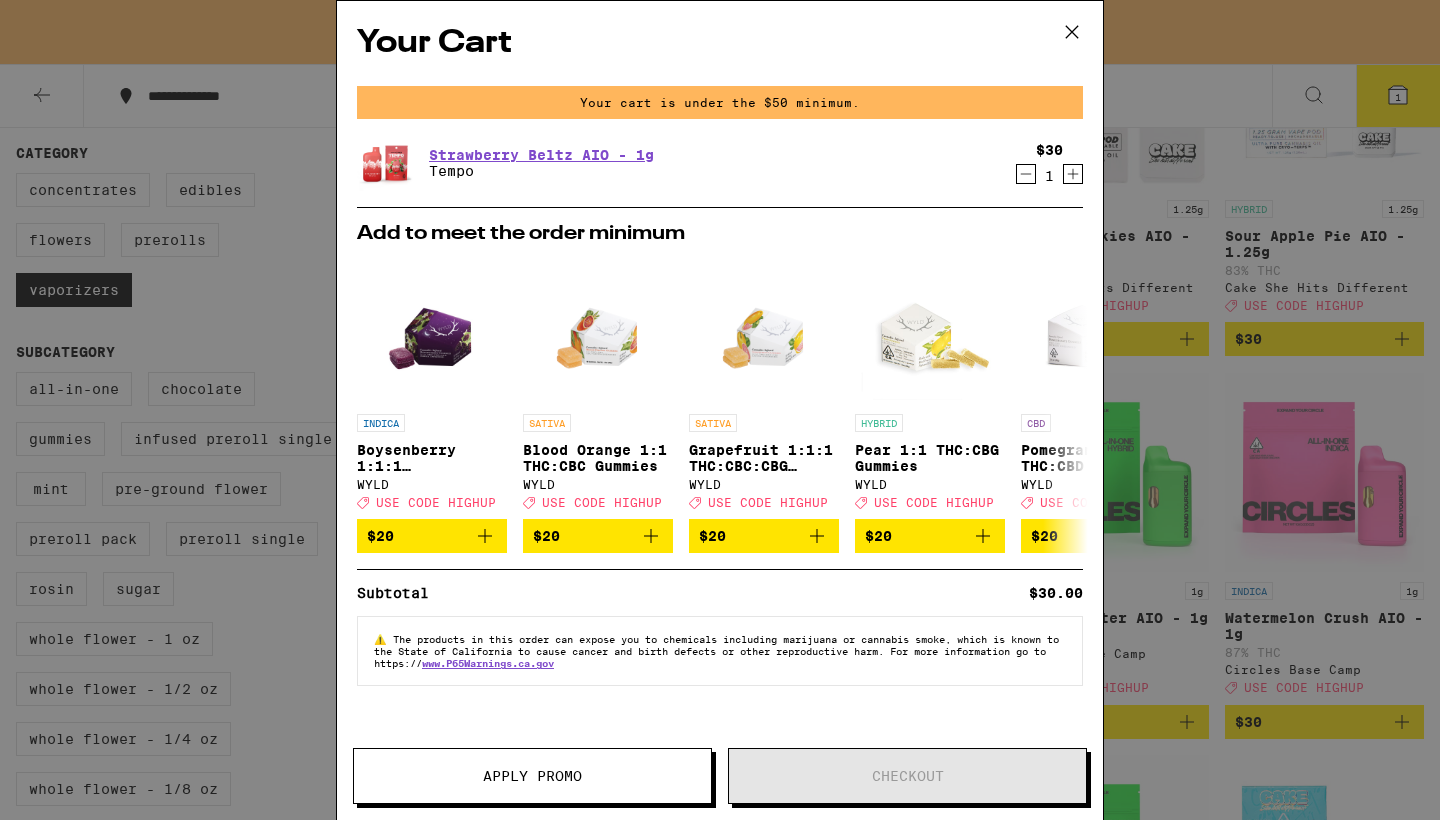 click 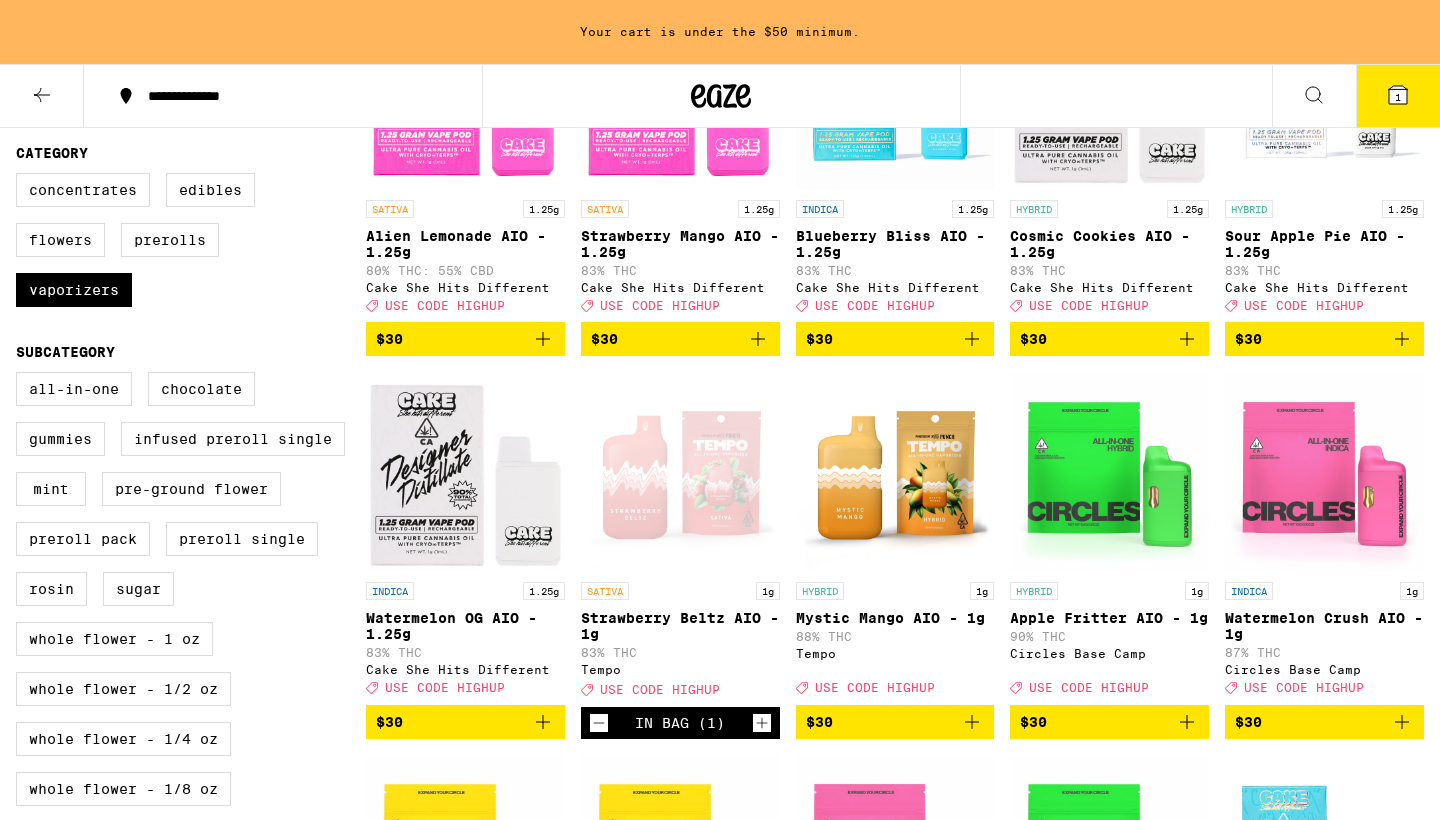 click 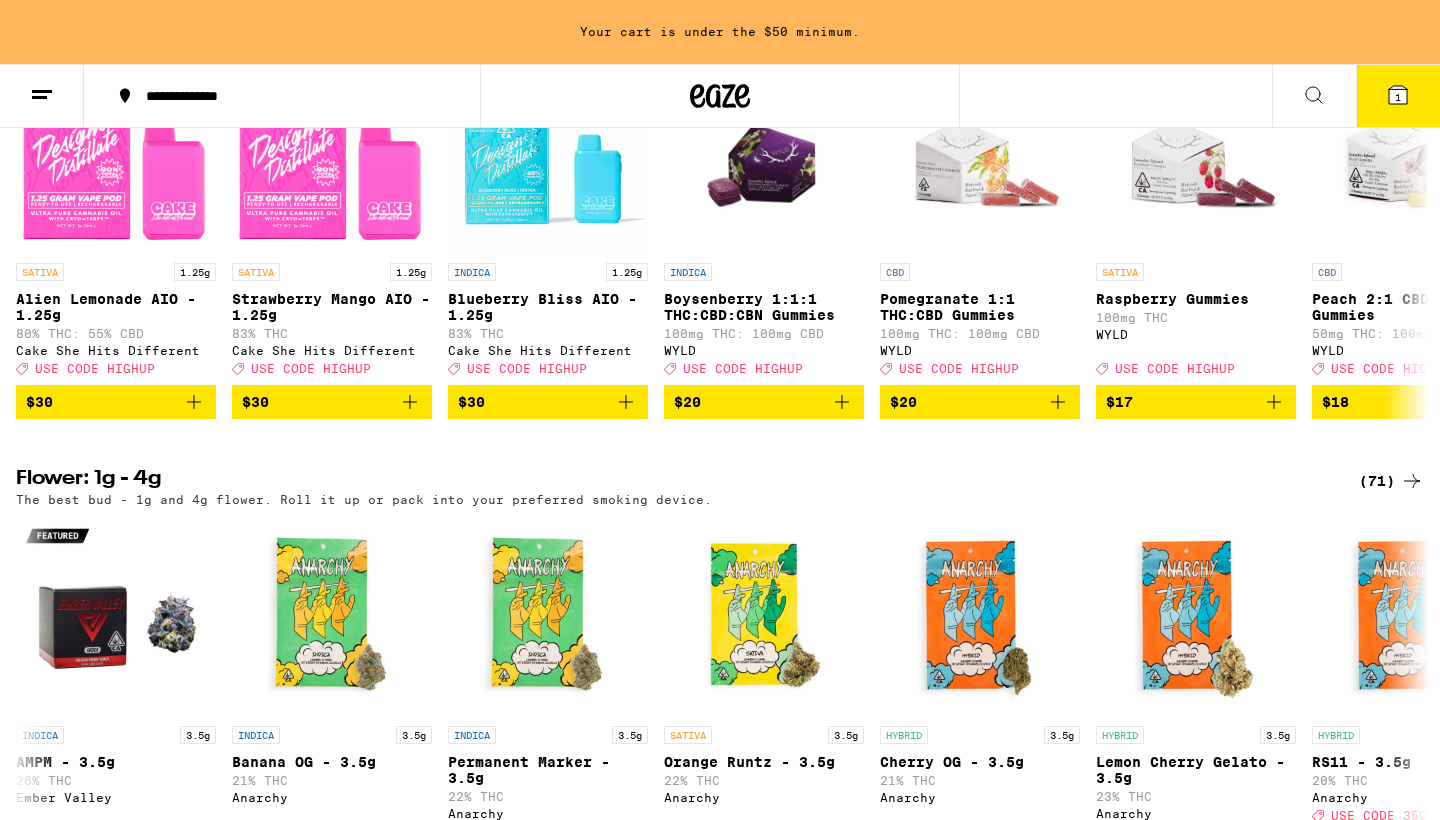 click at bounding box center (42, 96) 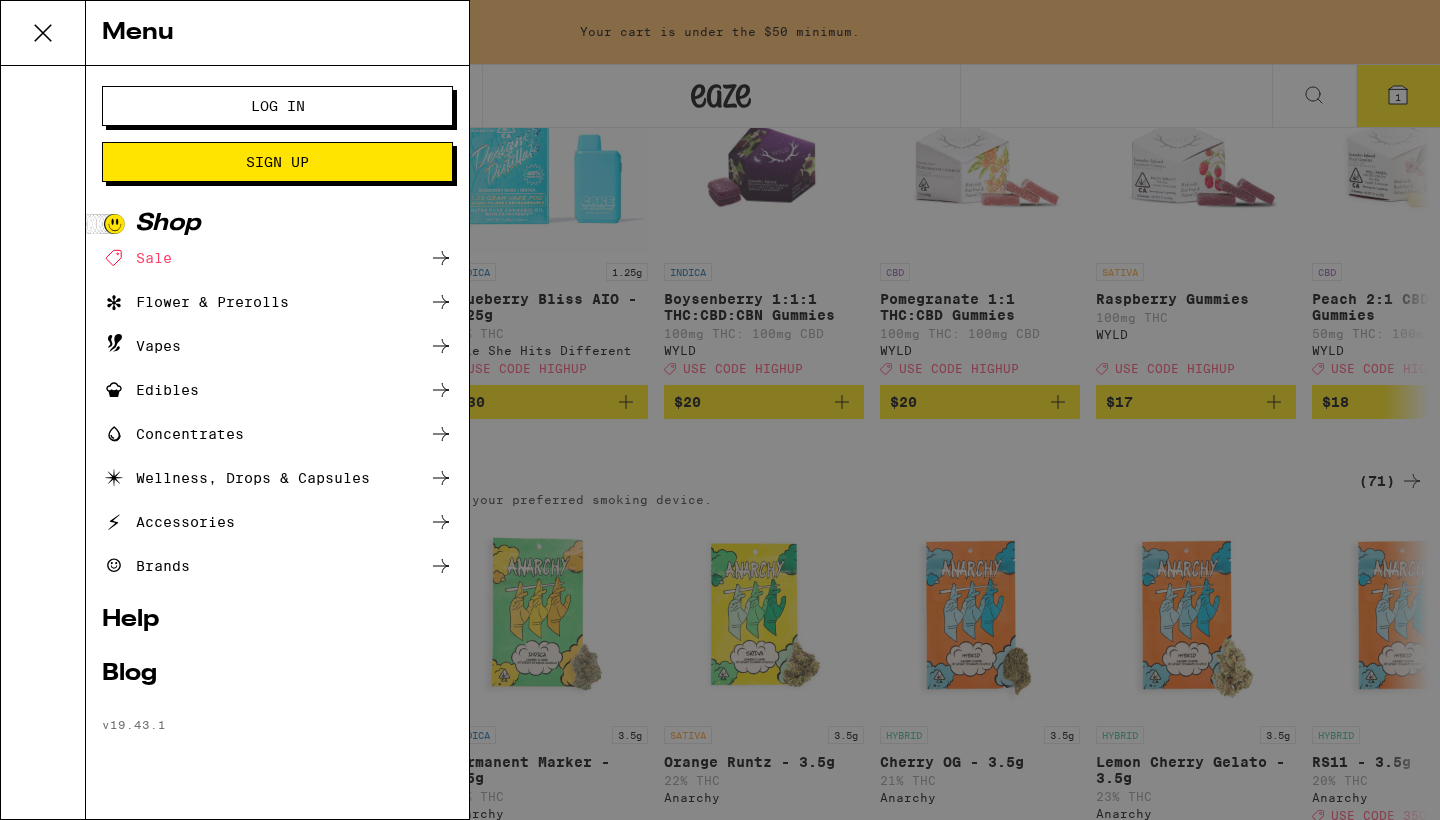 drag, startPoint x: 43, startPoint y: 118, endPoint x: 40, endPoint y: 103, distance: 15.297058 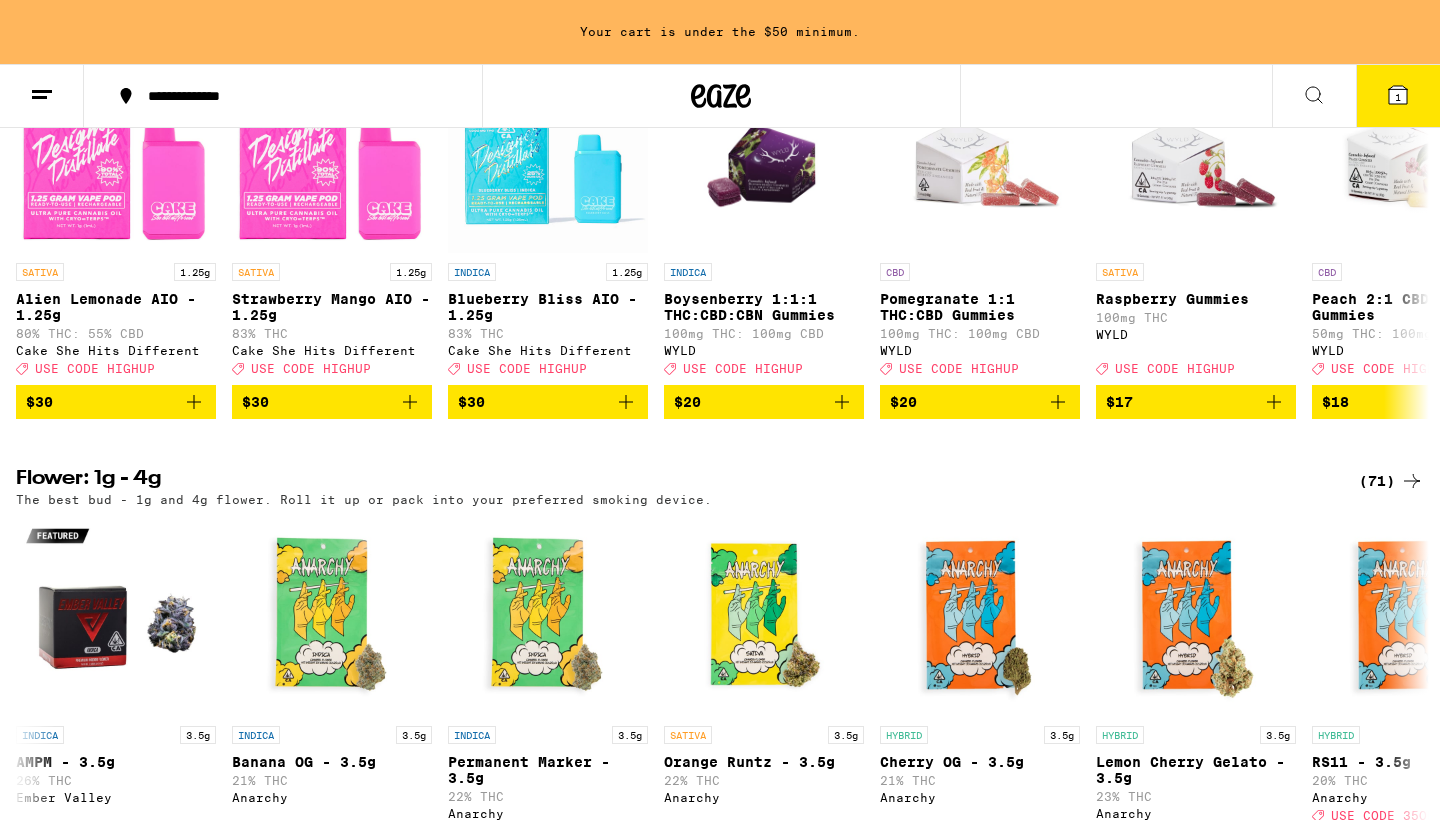 scroll, scrollTop: 0, scrollLeft: 0, axis: both 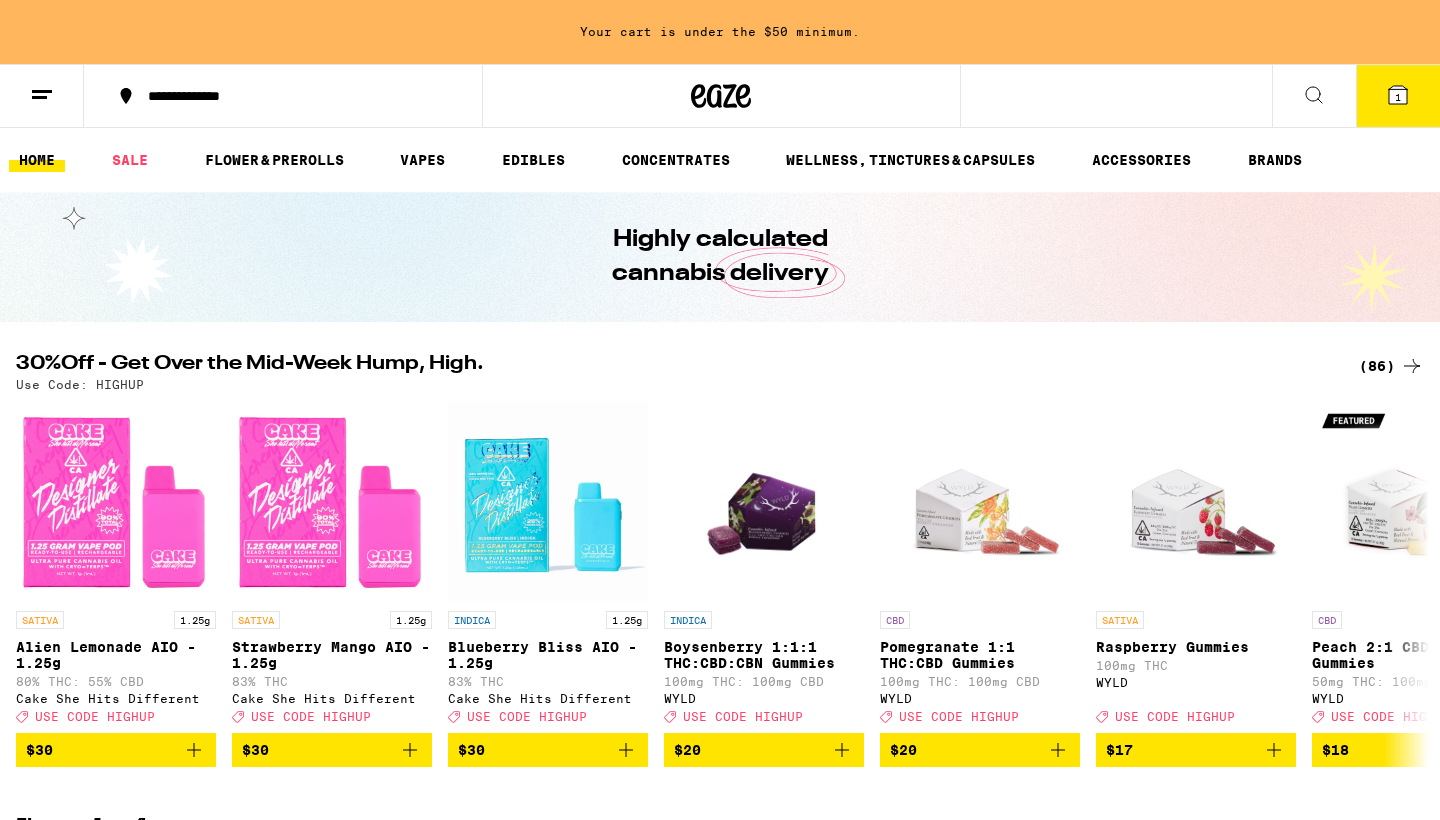 click 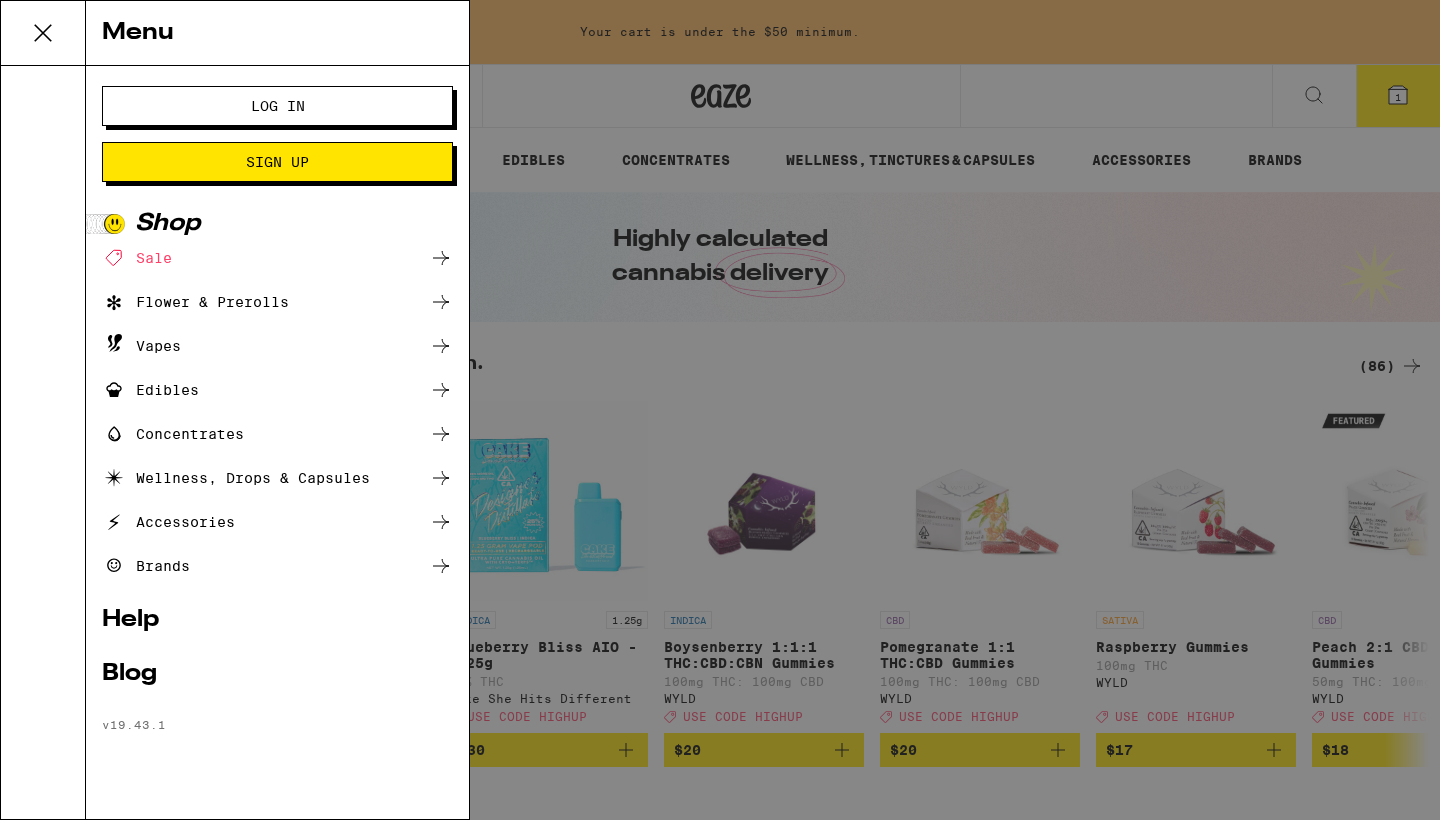 click on "Log In" at bounding box center (277, 106) 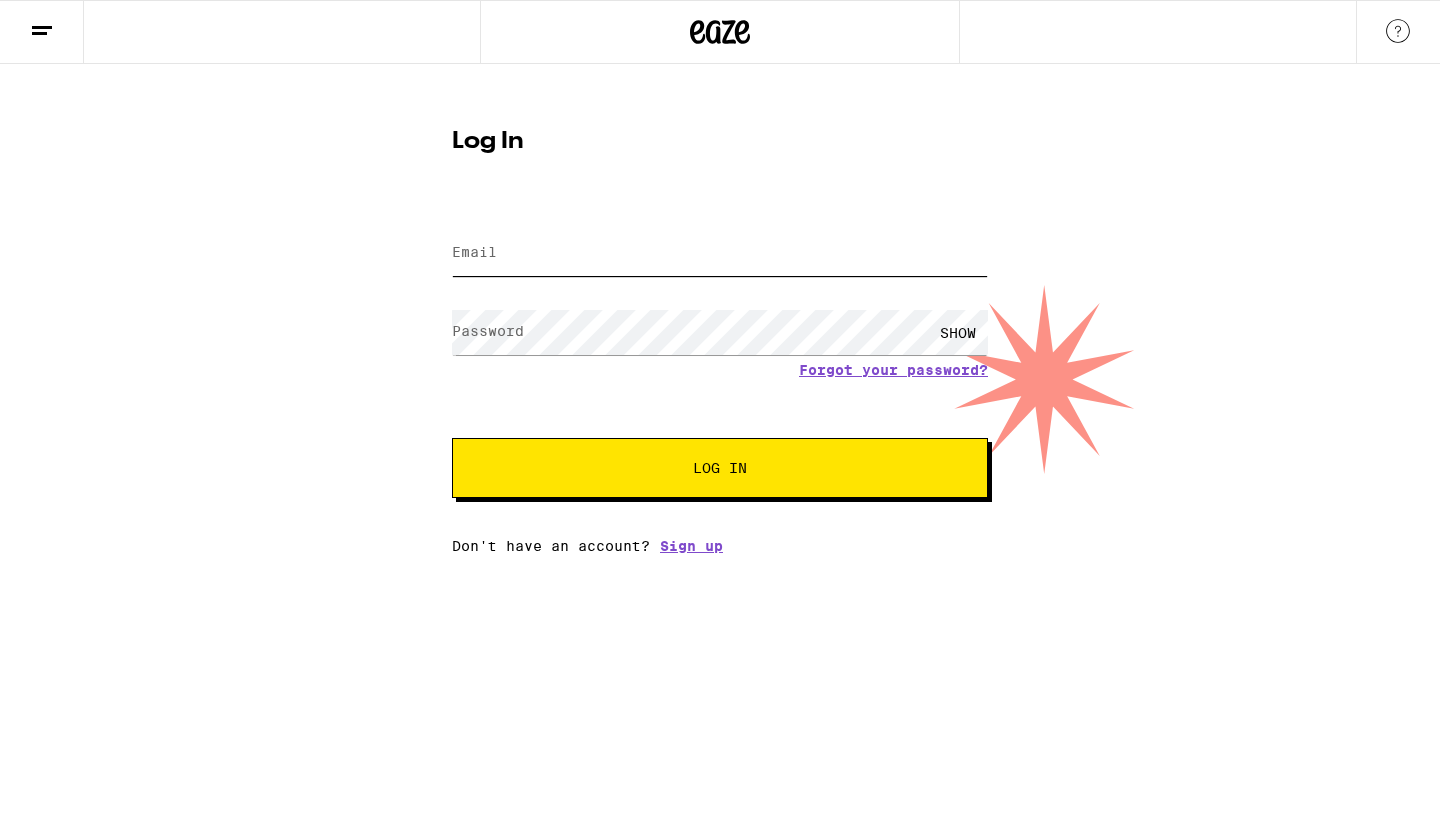 type on "[EMAIL]" 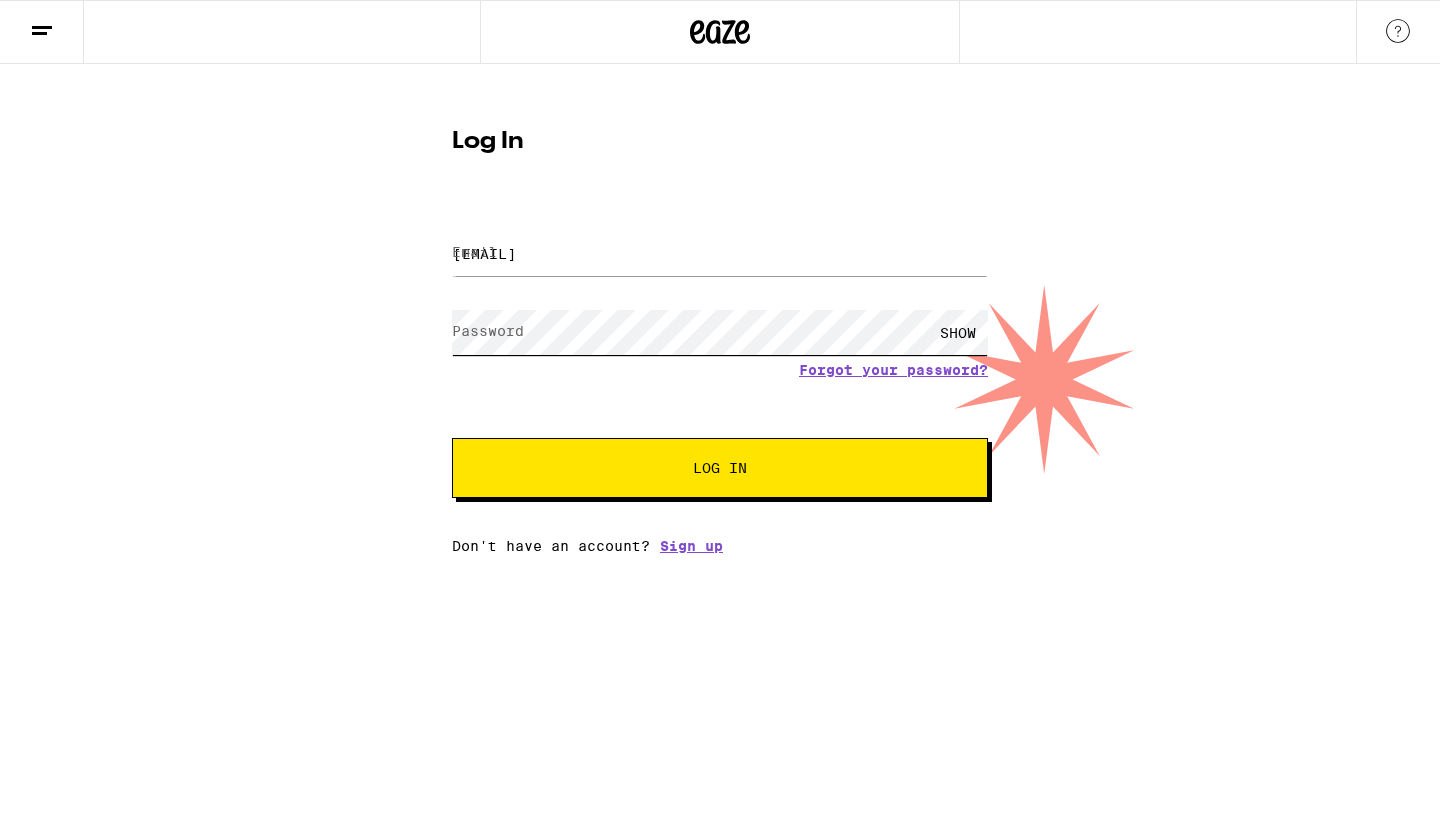 click on "Log In" at bounding box center [720, 468] 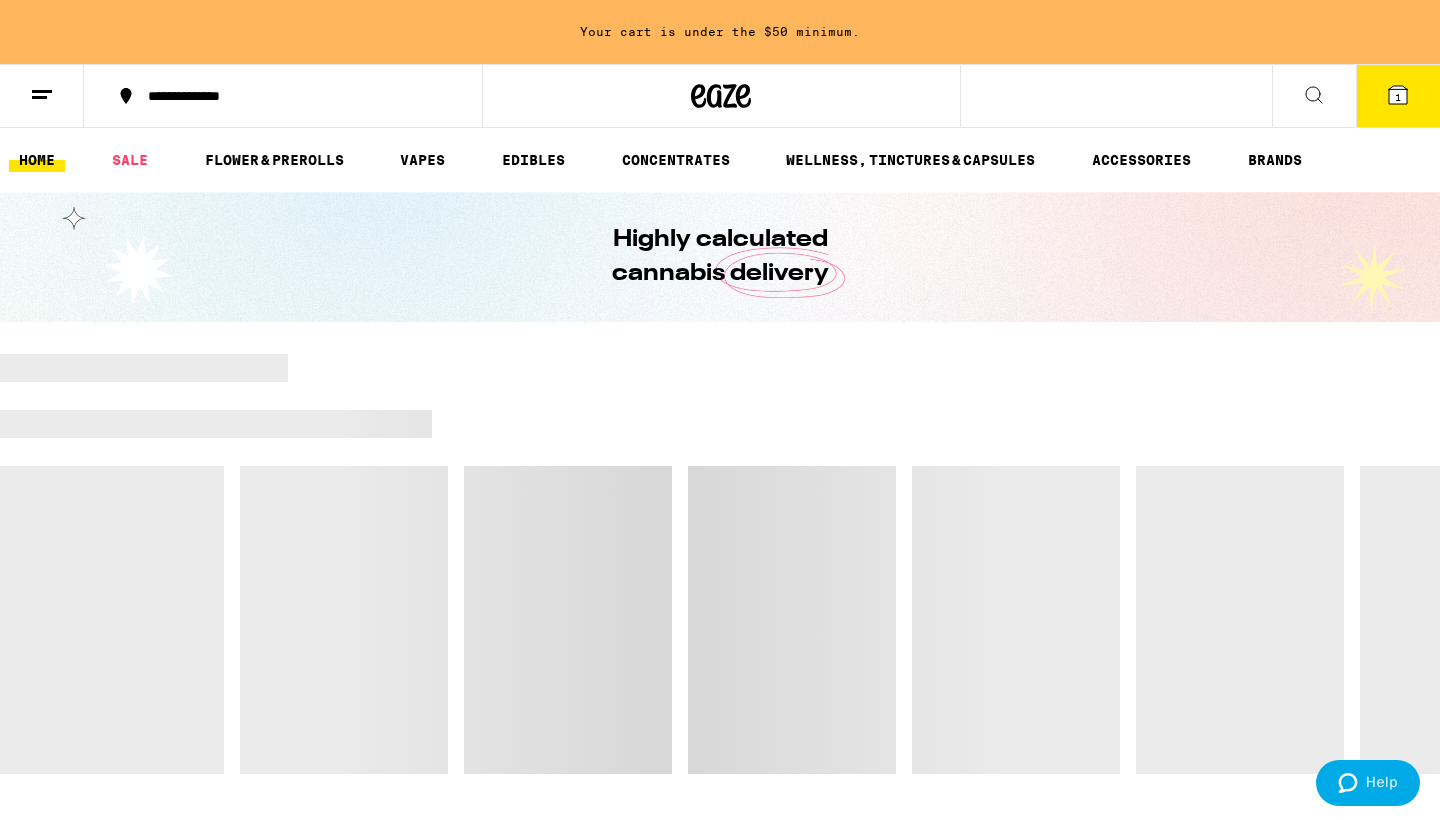 scroll, scrollTop: 0, scrollLeft: 0, axis: both 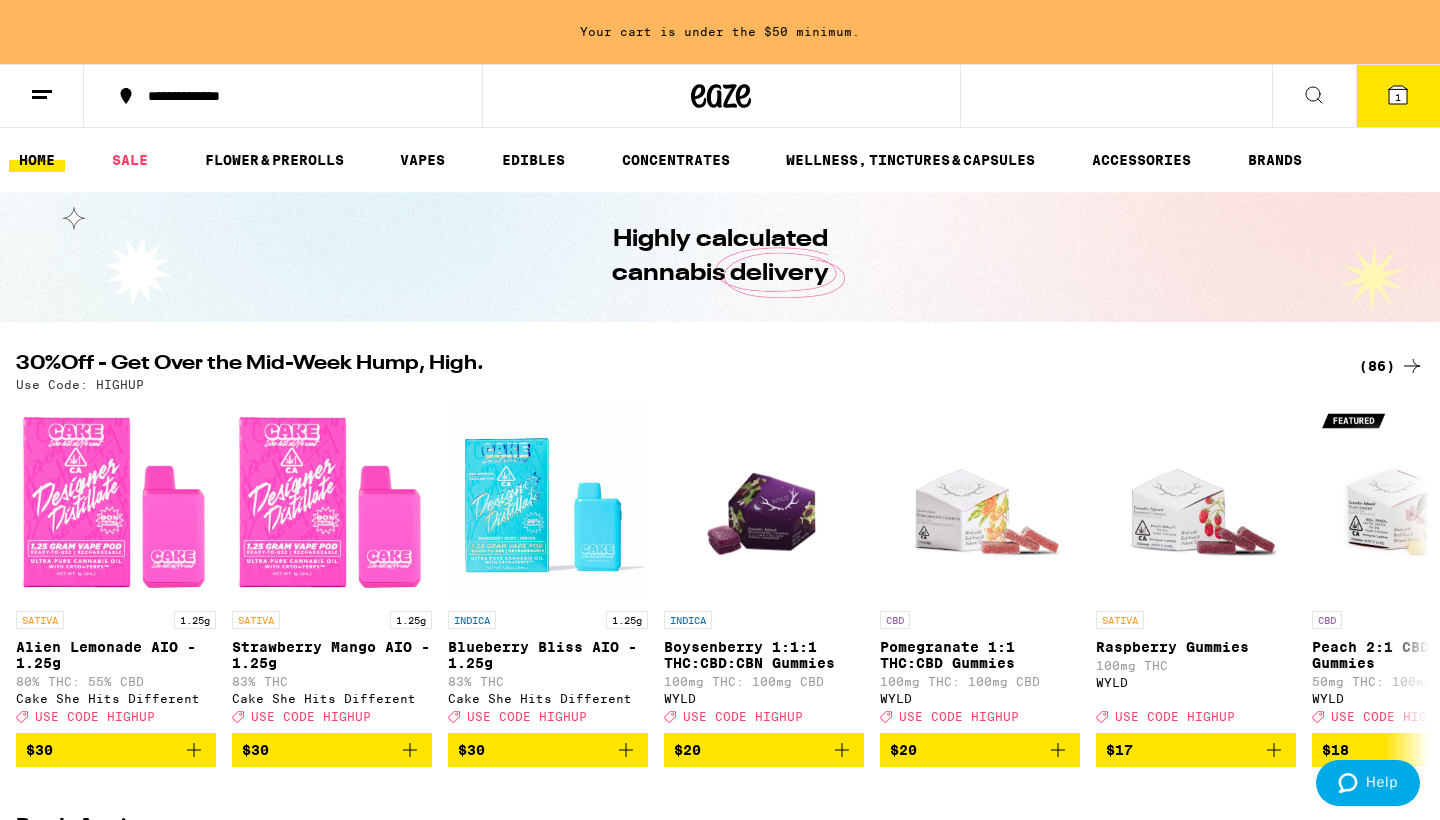 click on "1" at bounding box center (1398, 96) 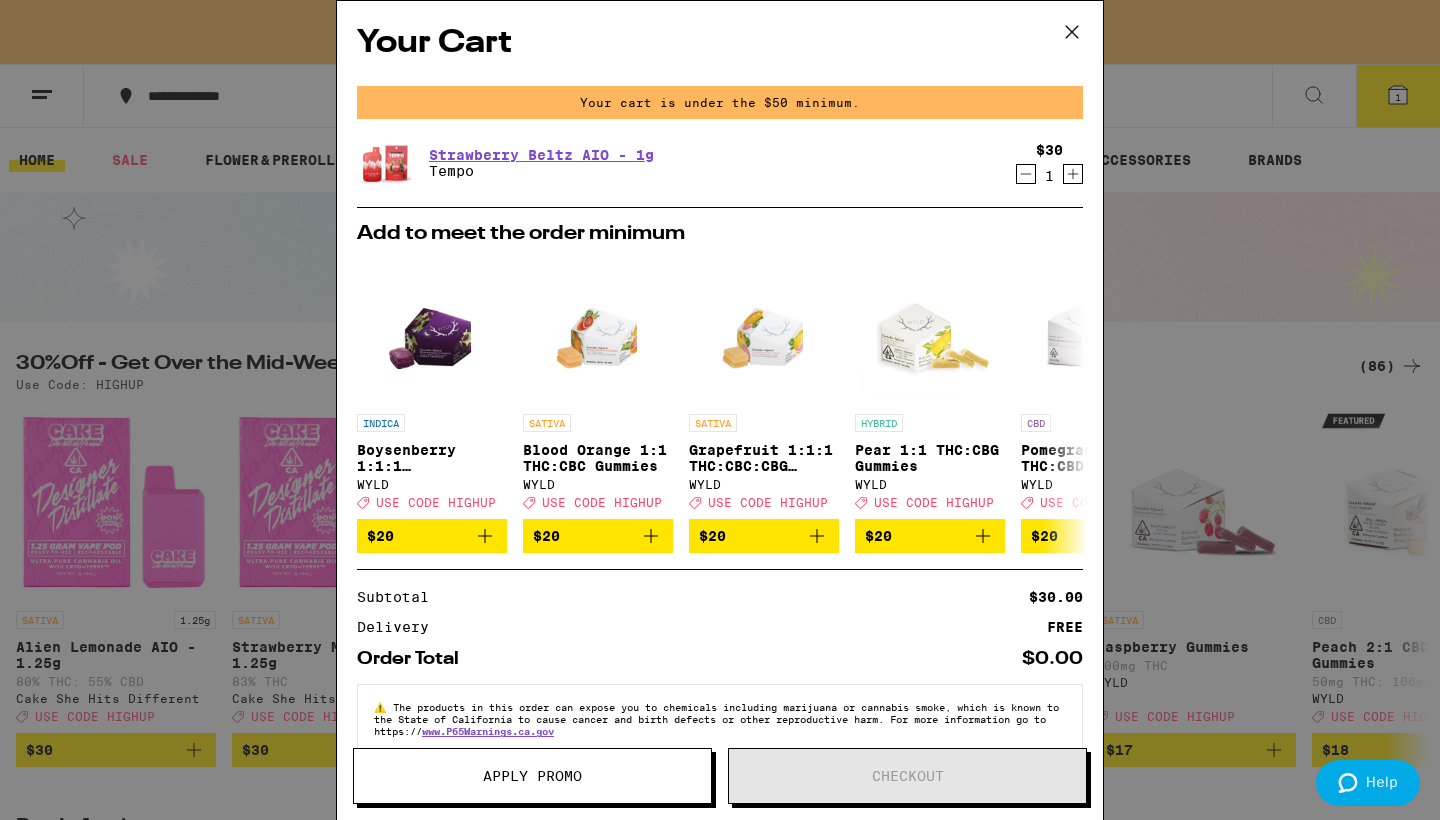click on "Apply Promo" at bounding box center (532, 776) 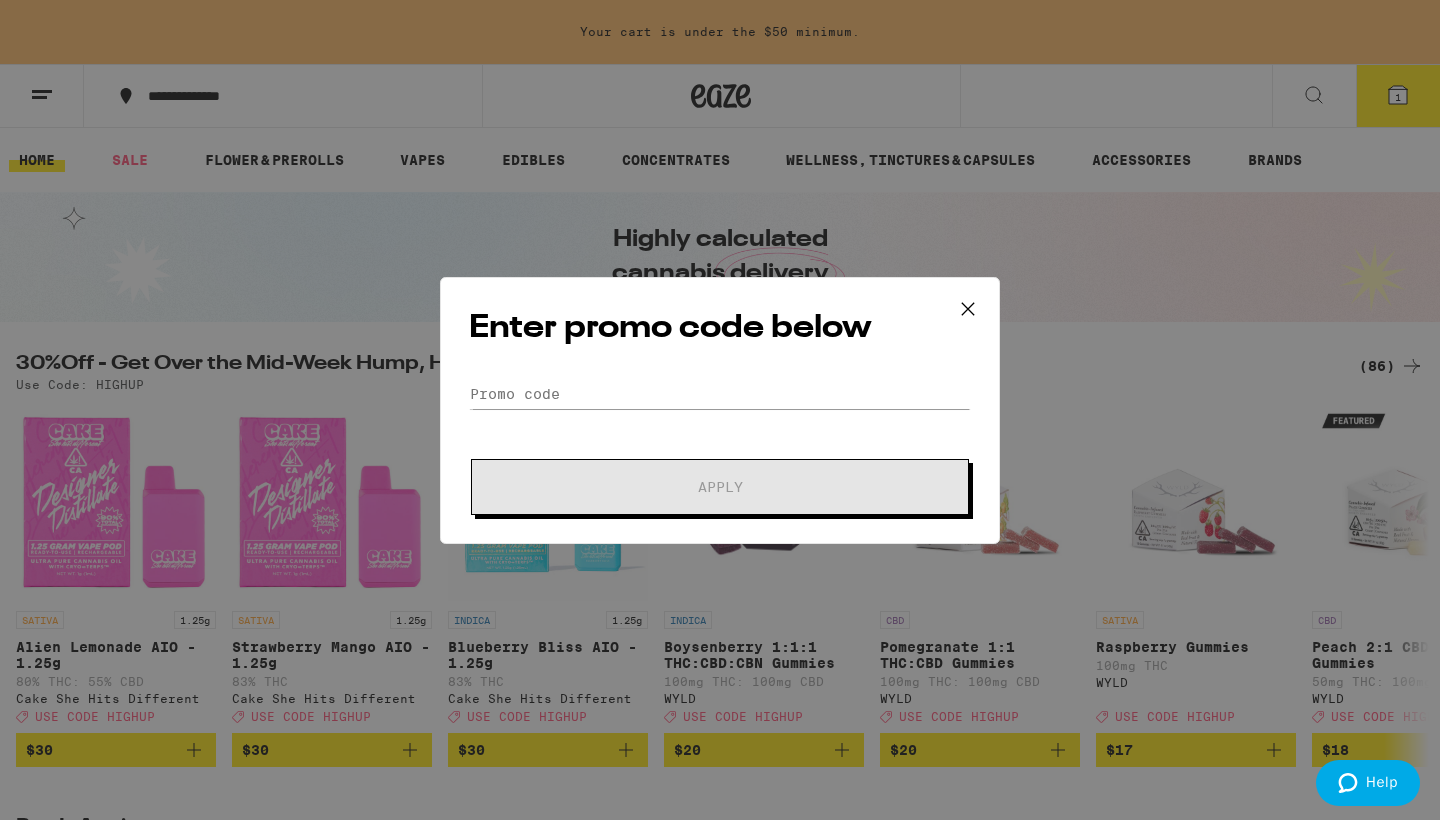 scroll, scrollTop: 0, scrollLeft: 0, axis: both 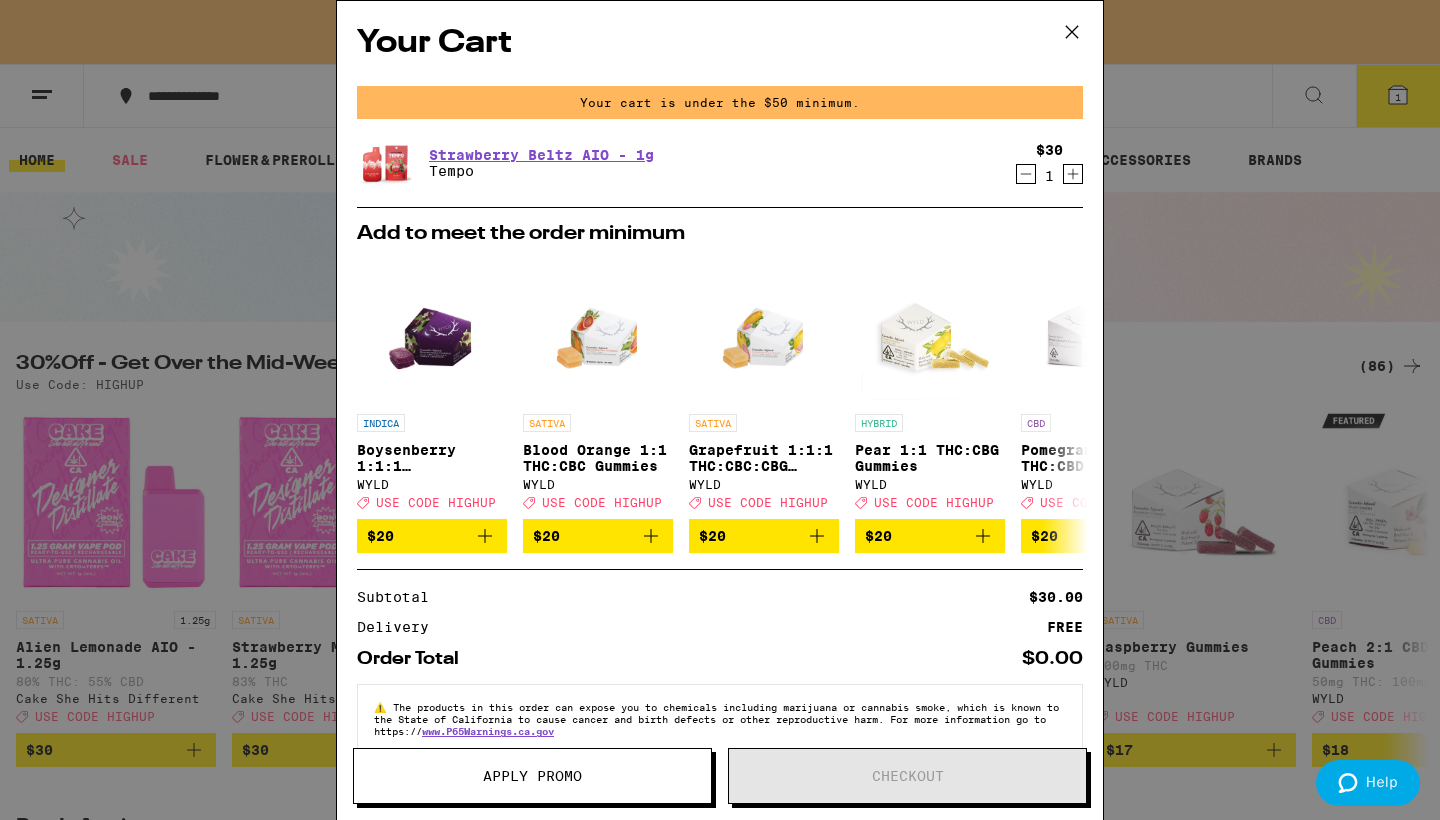 click on "Apply Promo" at bounding box center [532, 776] 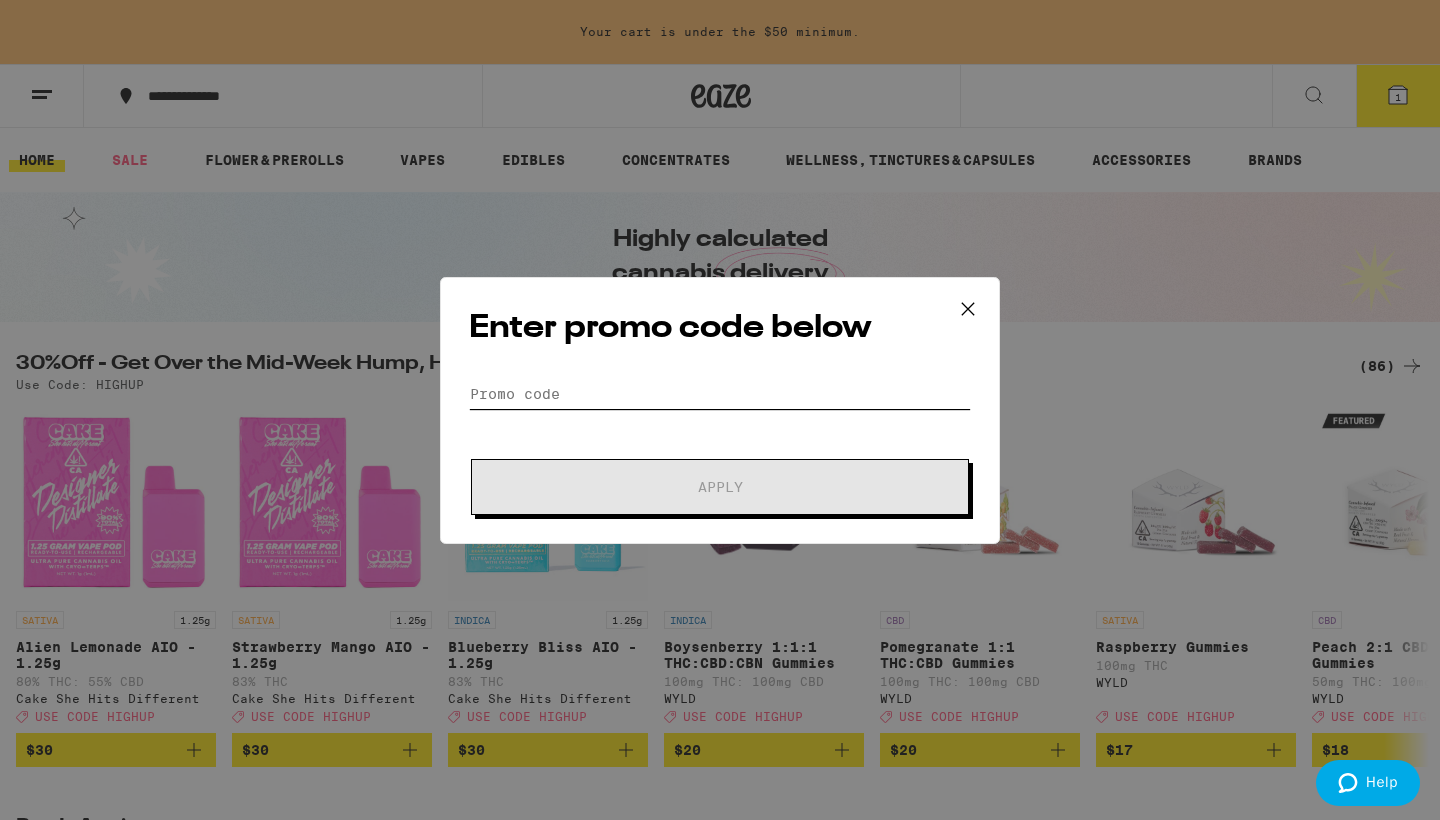 click on "Promo Code" at bounding box center [720, 394] 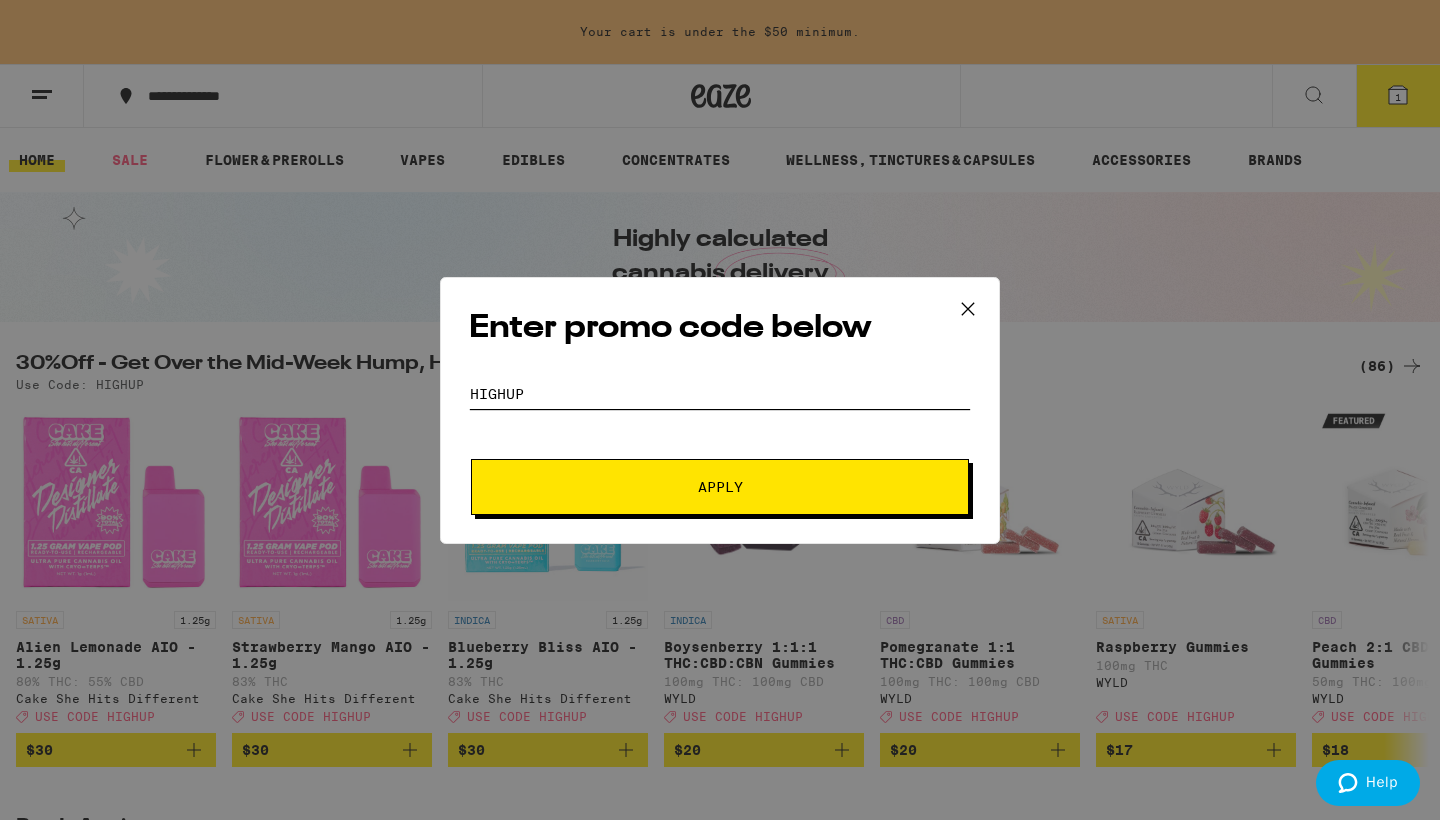 type on "highup" 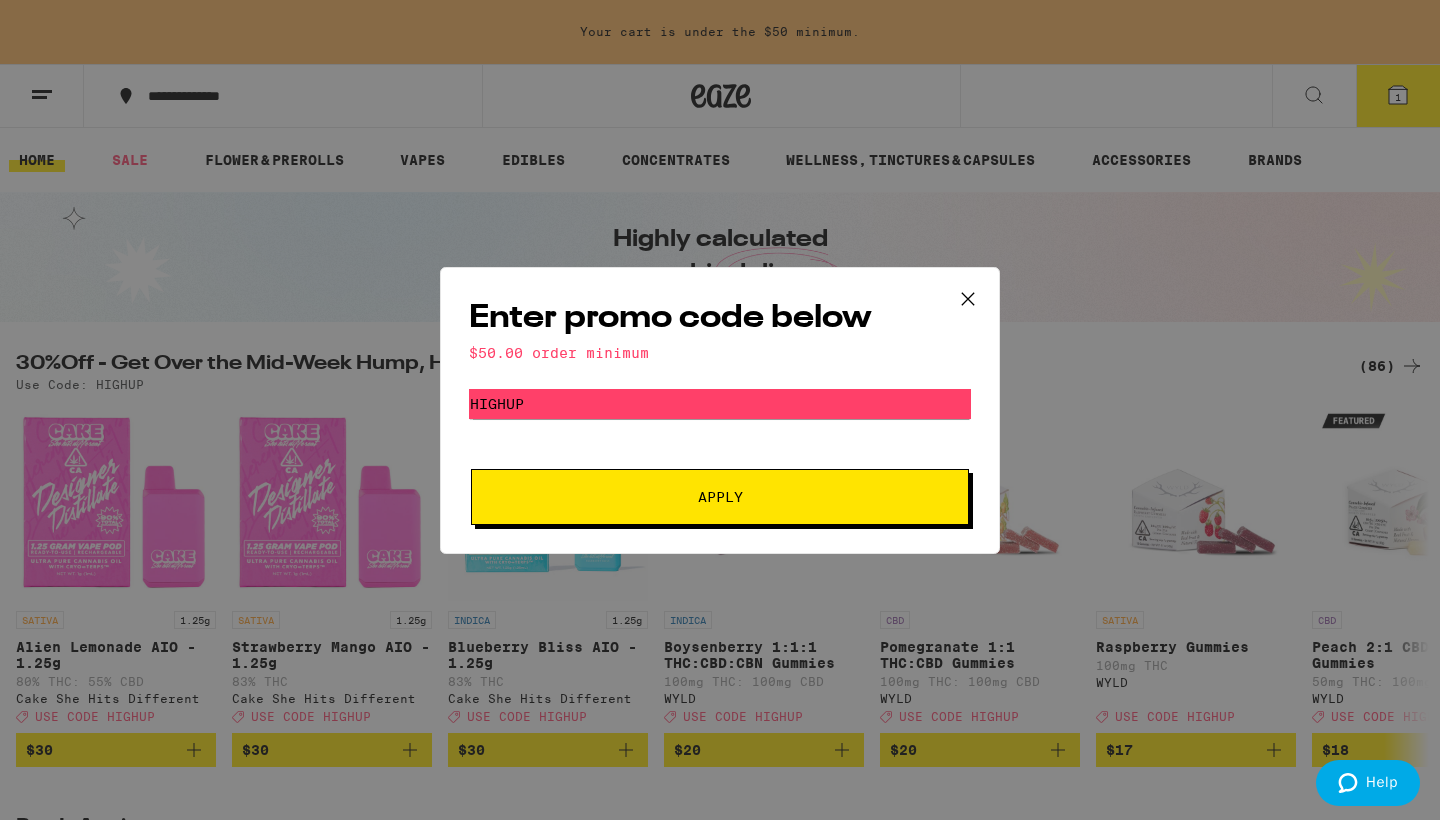 click 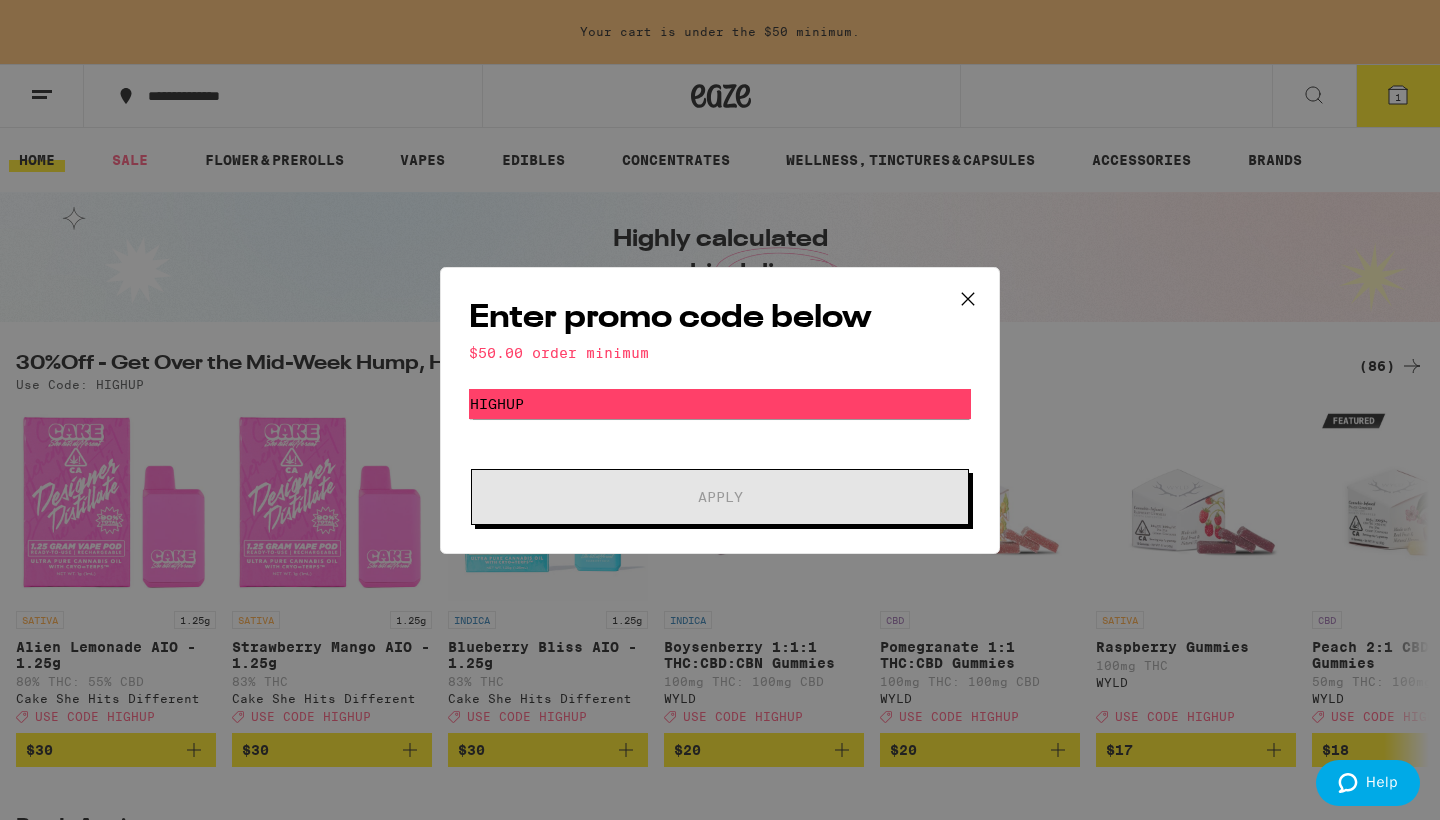 type 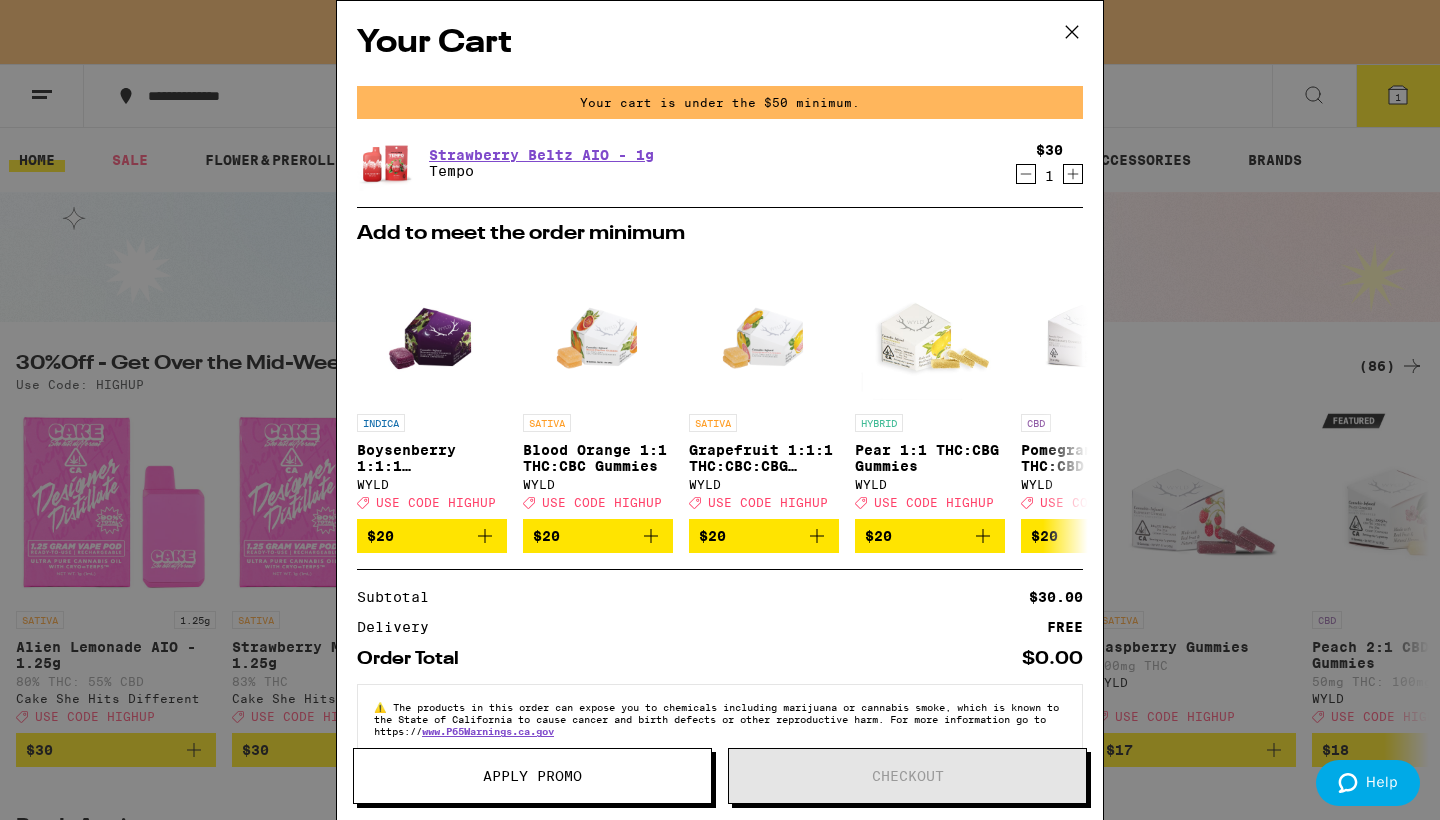 click 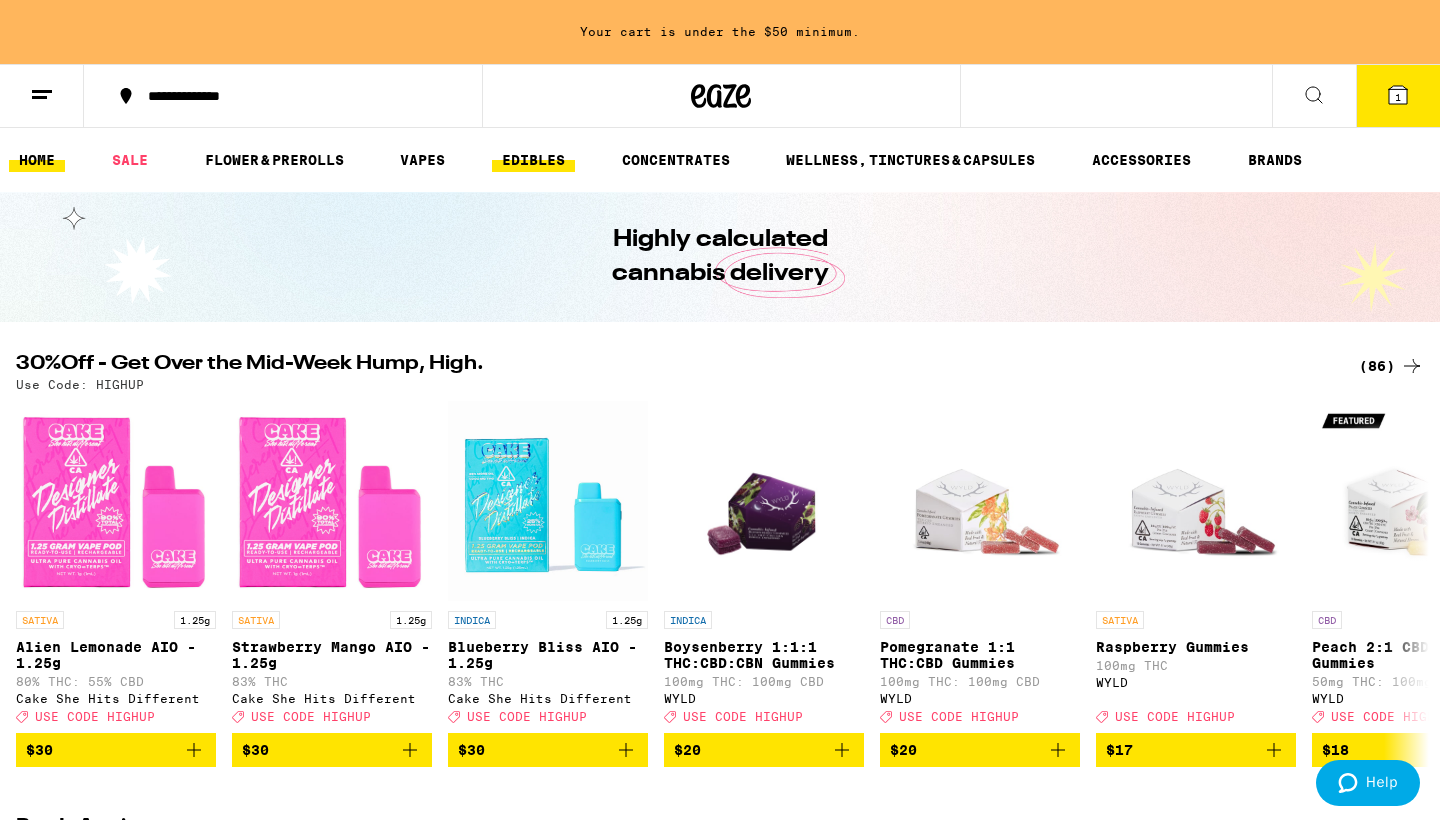click on "EDIBLES" at bounding box center [533, 160] 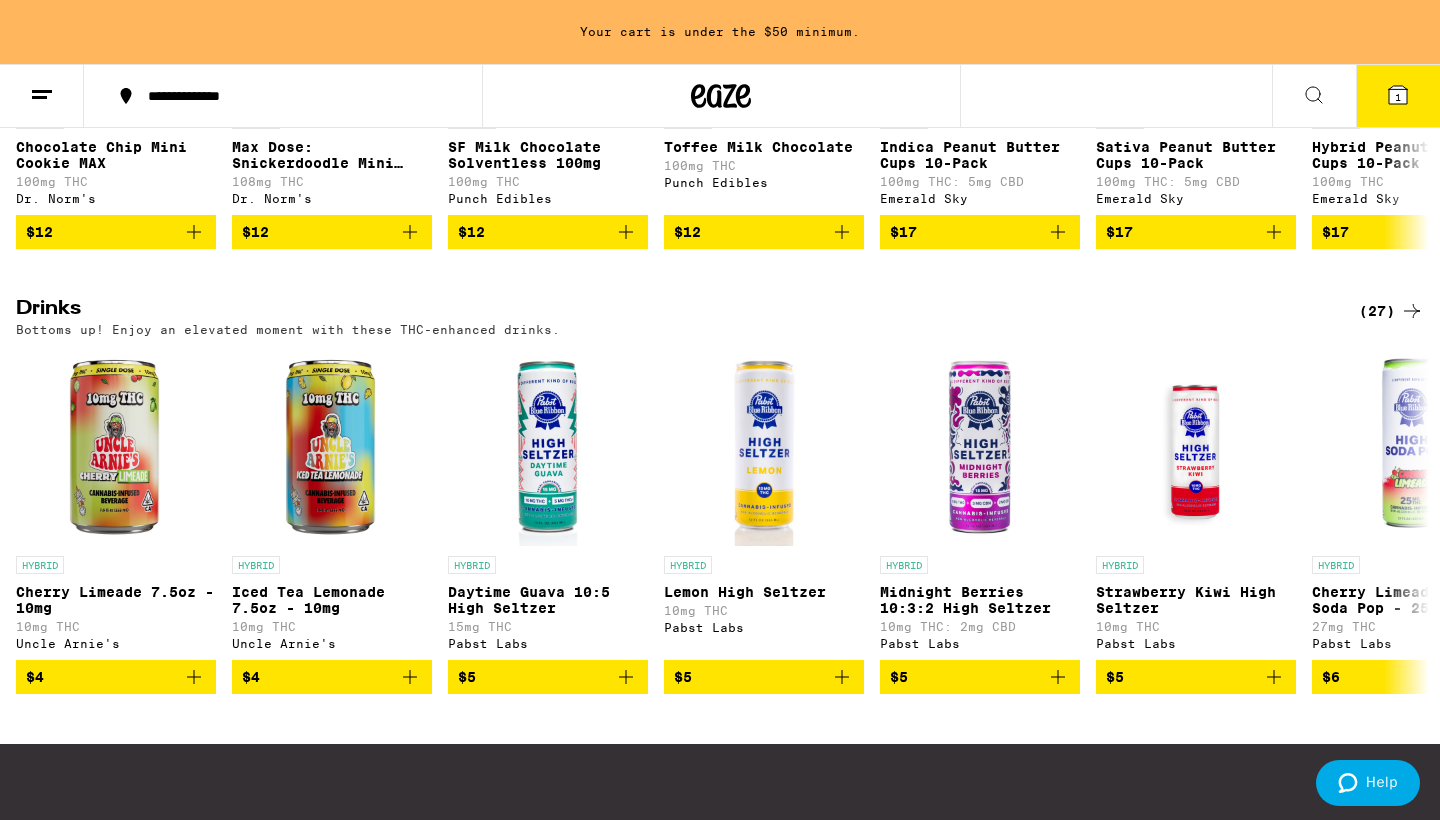 scroll, scrollTop: 634, scrollLeft: 0, axis: vertical 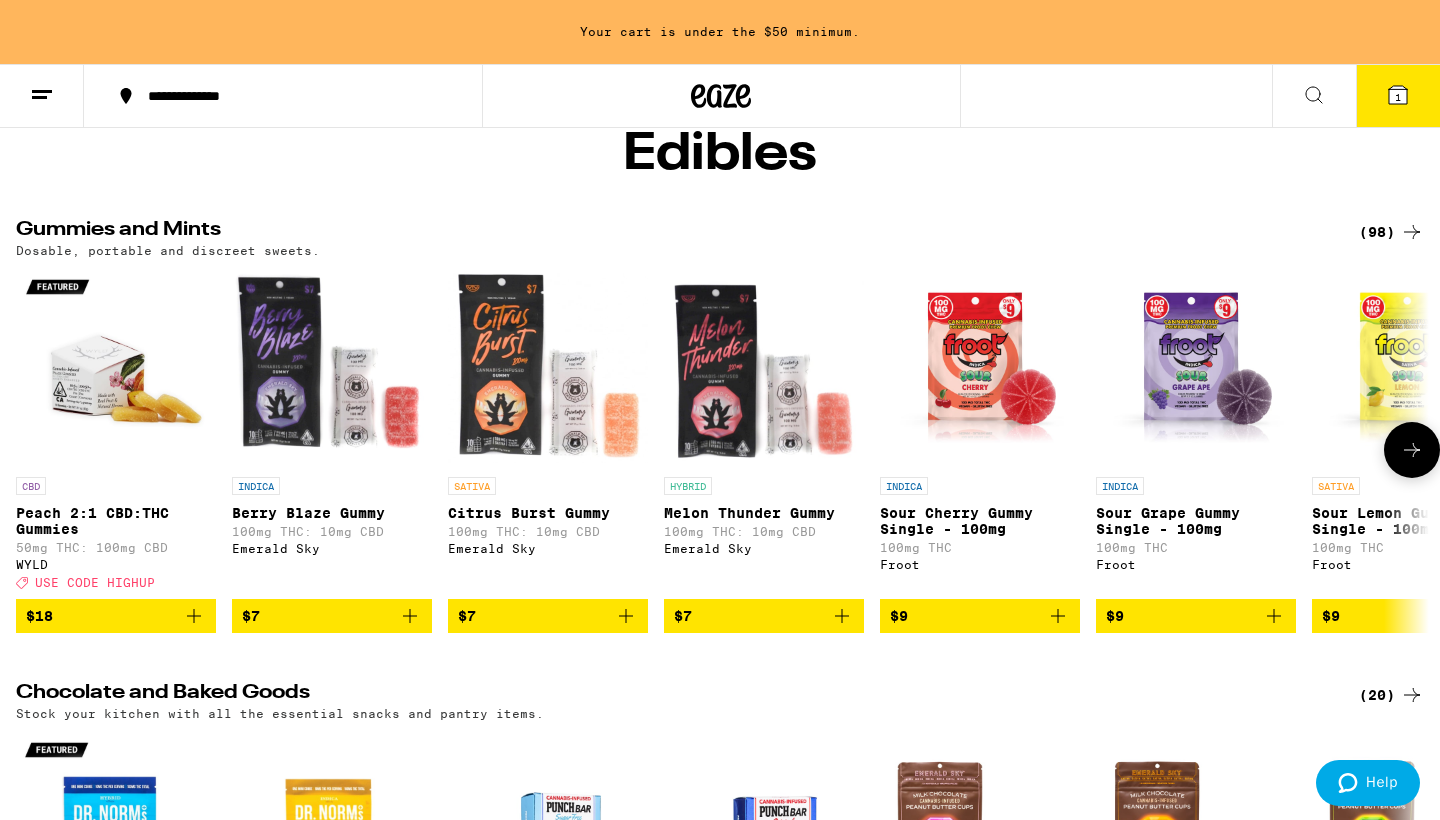 click 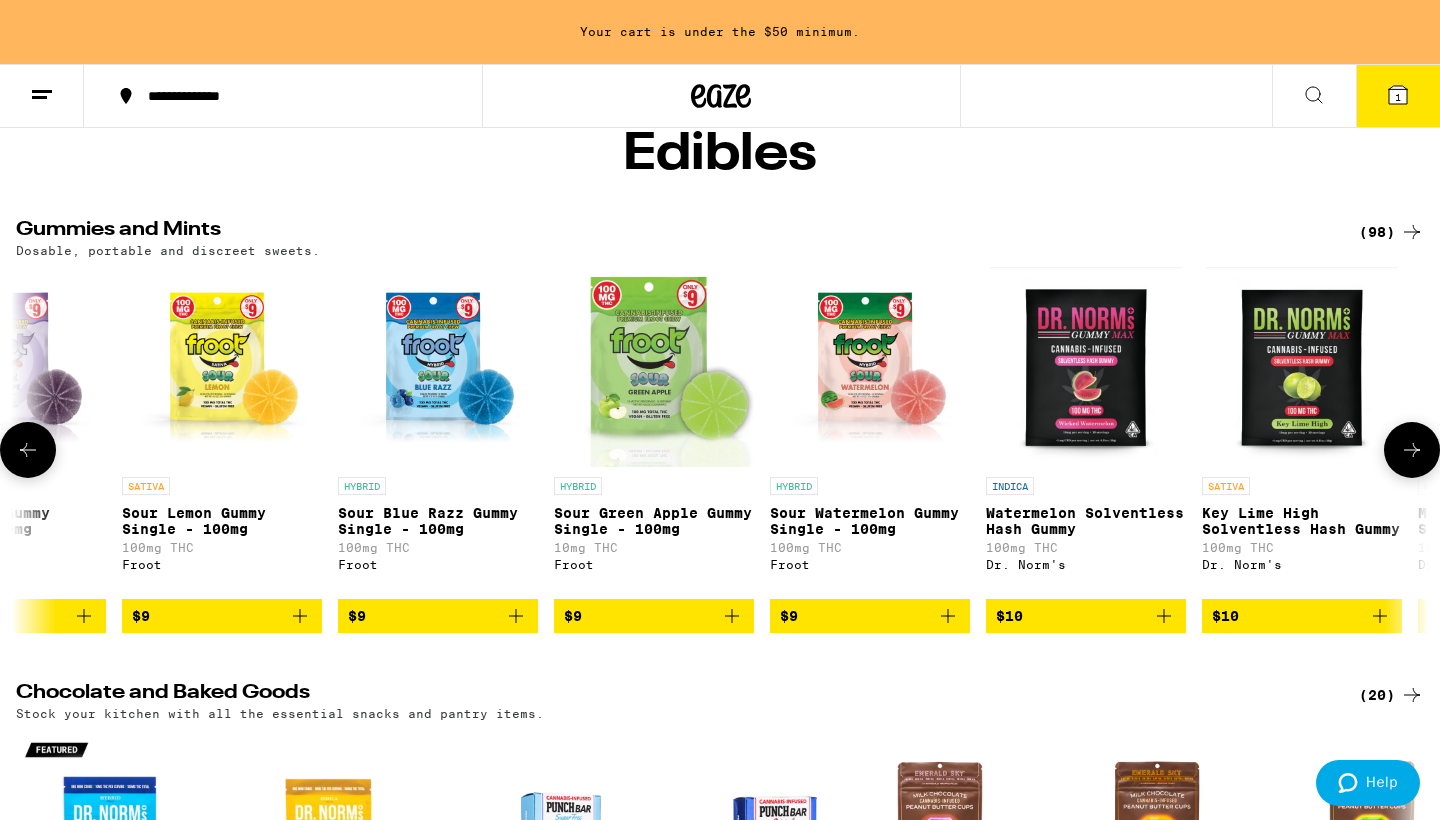 click 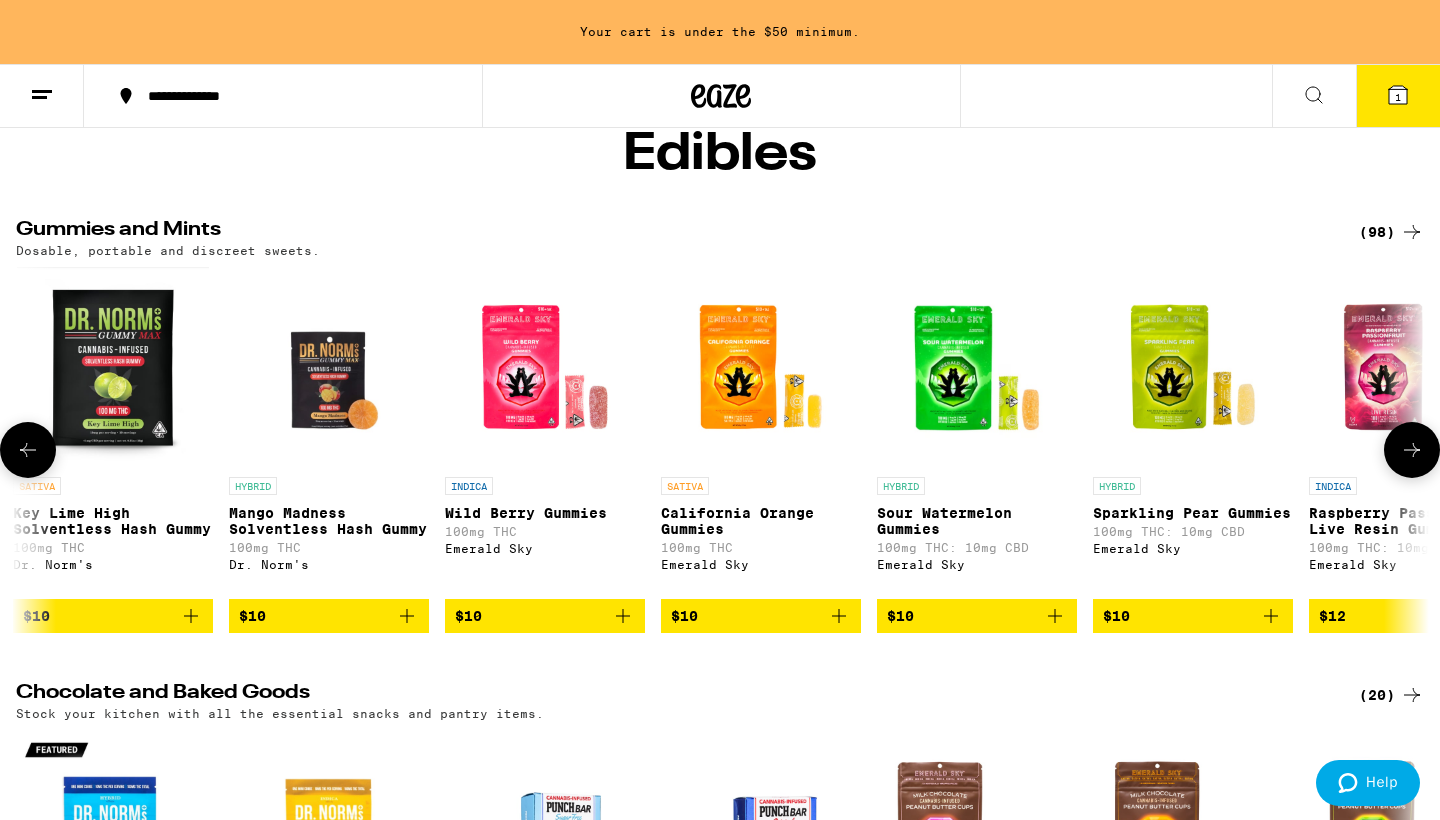scroll, scrollTop: 0, scrollLeft: 2380, axis: horizontal 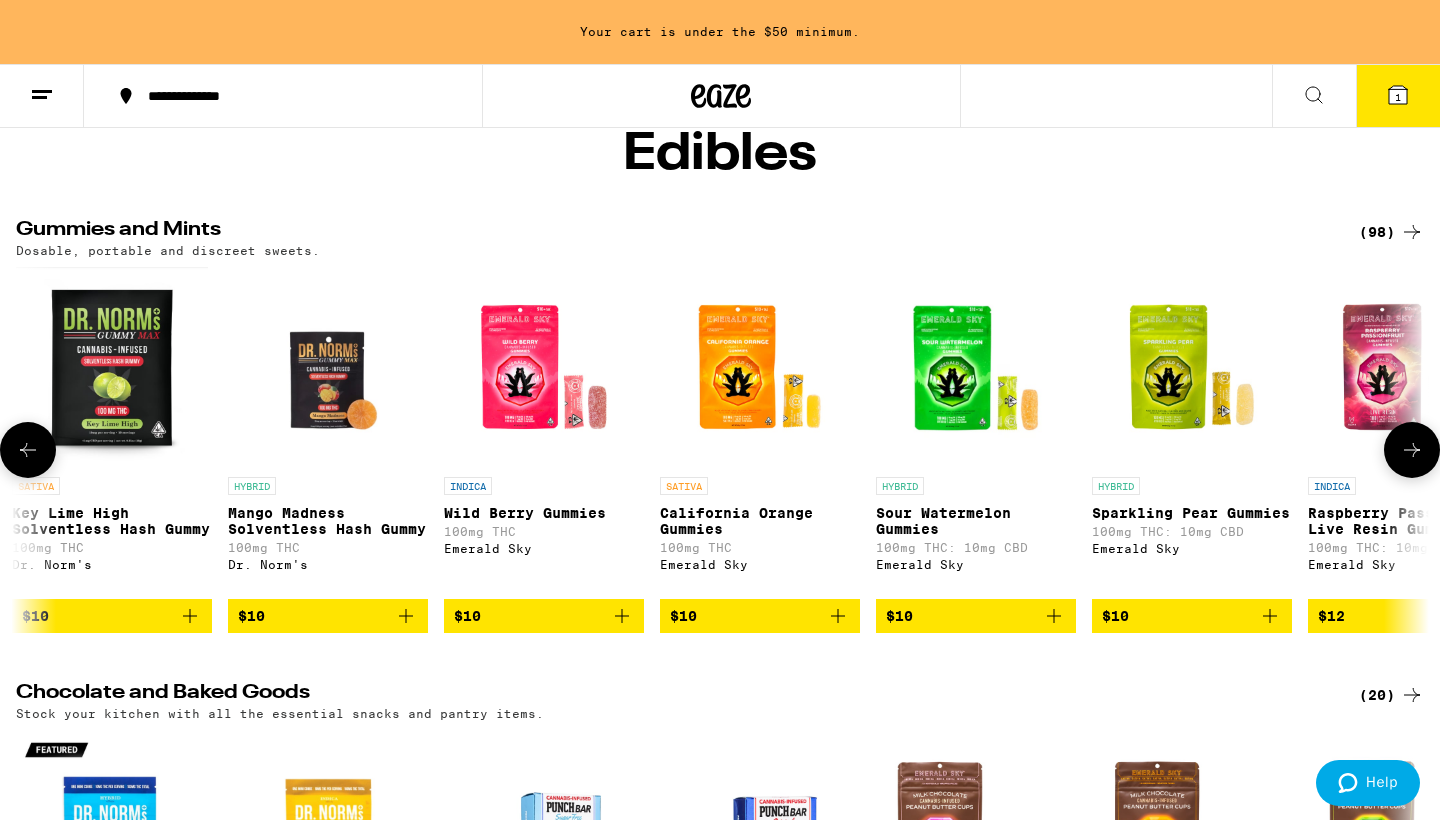 click 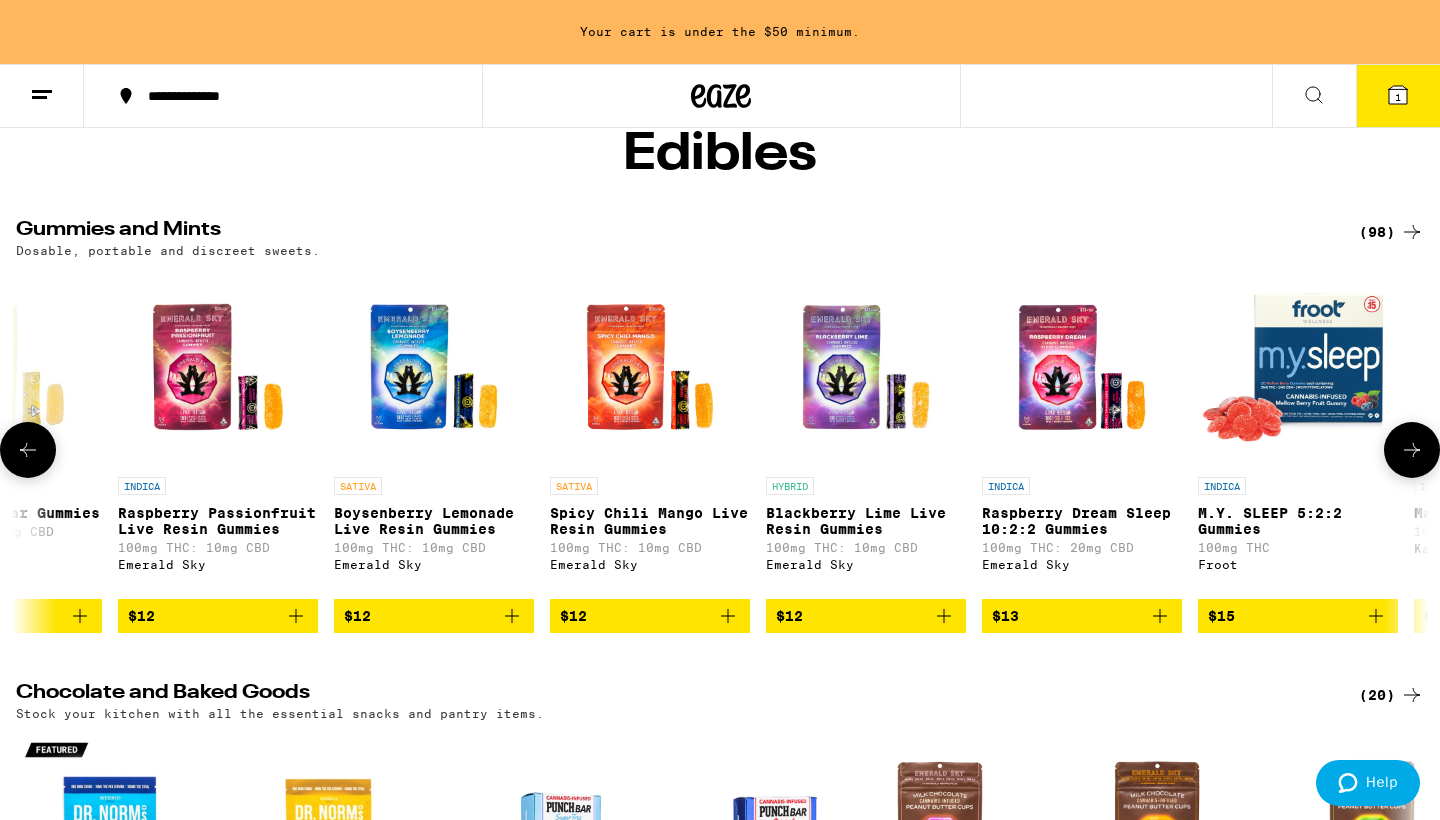 click 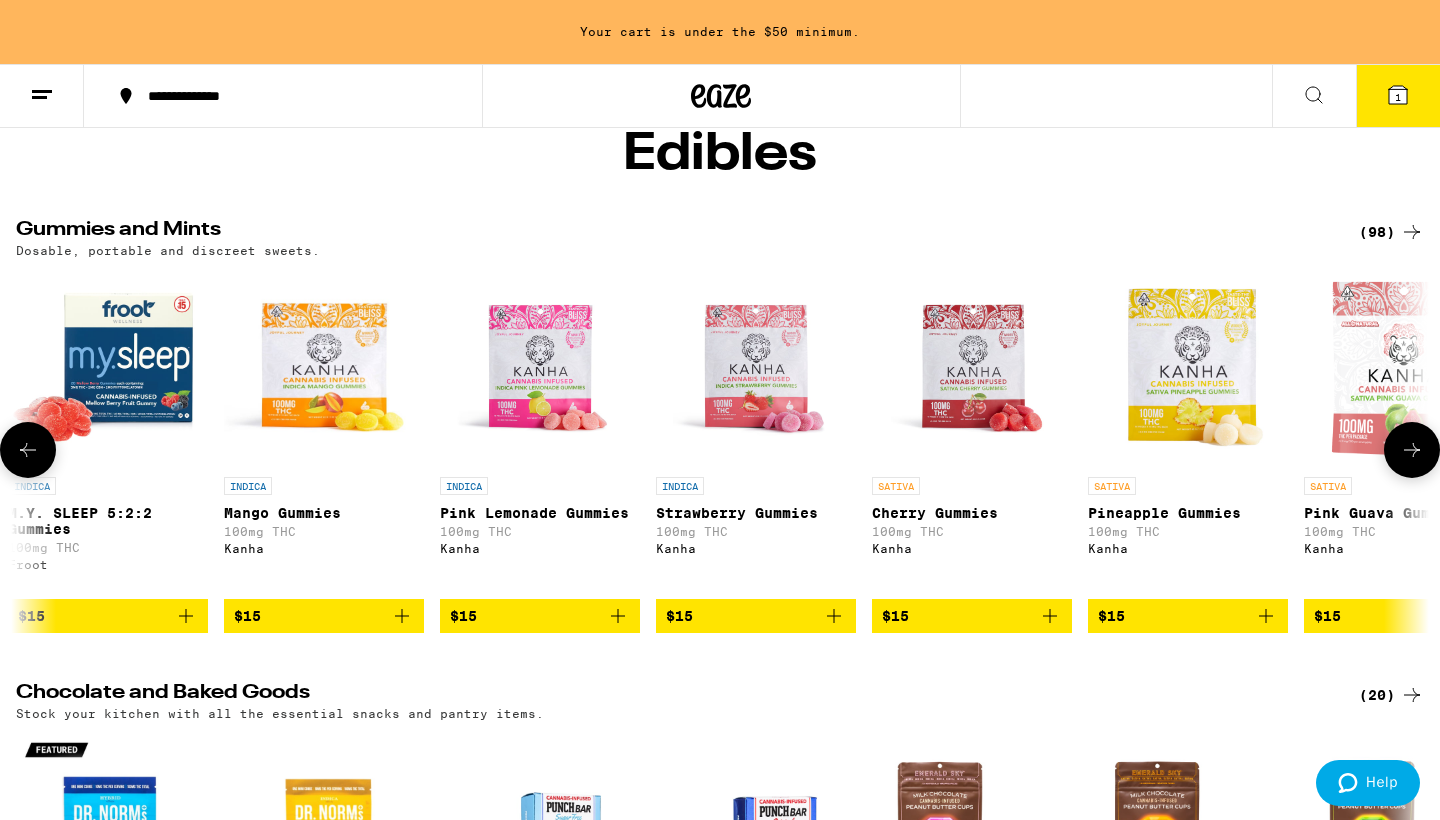click 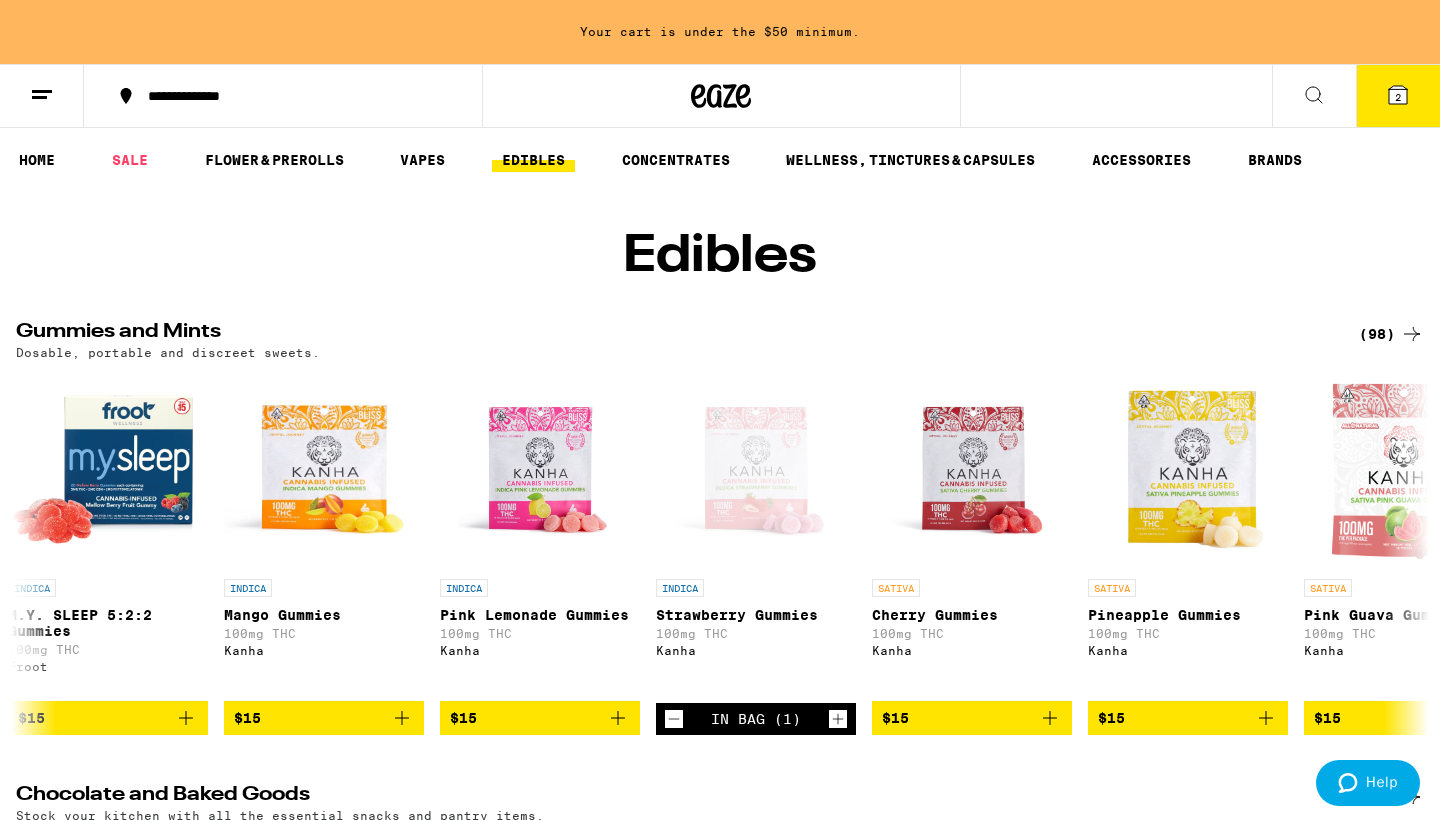 scroll, scrollTop: 0, scrollLeft: 0, axis: both 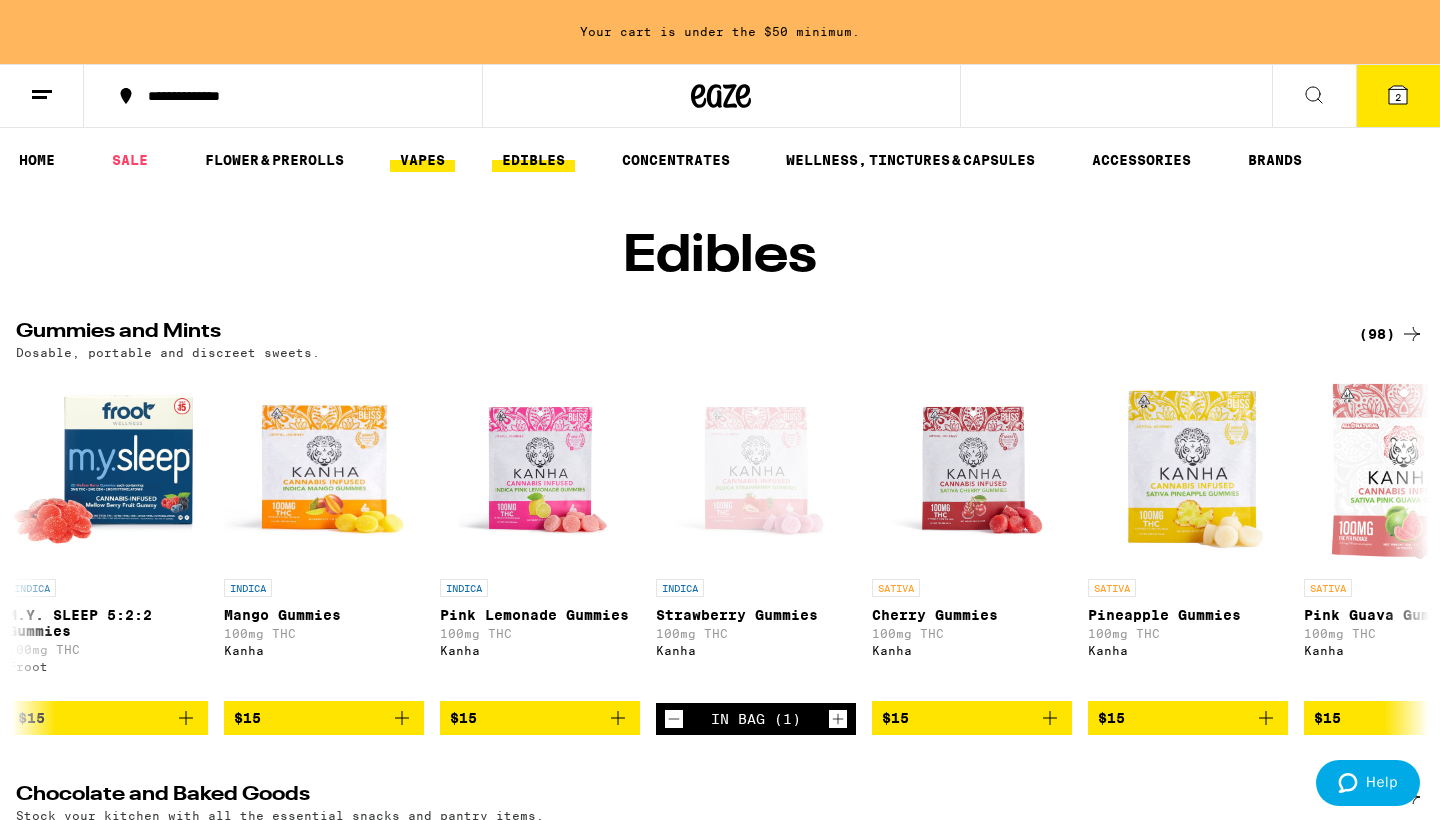 click on "VAPES" at bounding box center [422, 160] 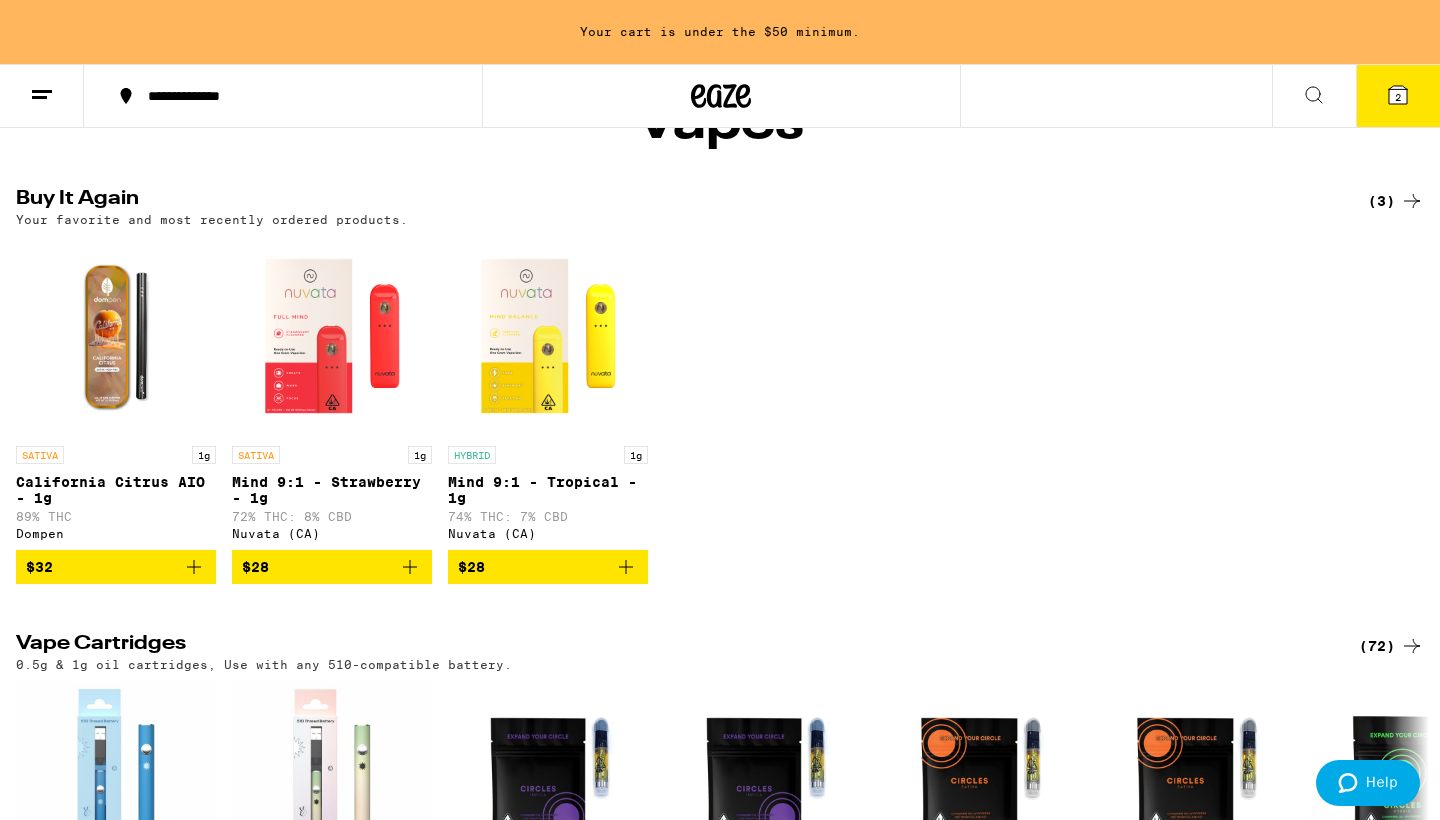 scroll, scrollTop: 56, scrollLeft: 0, axis: vertical 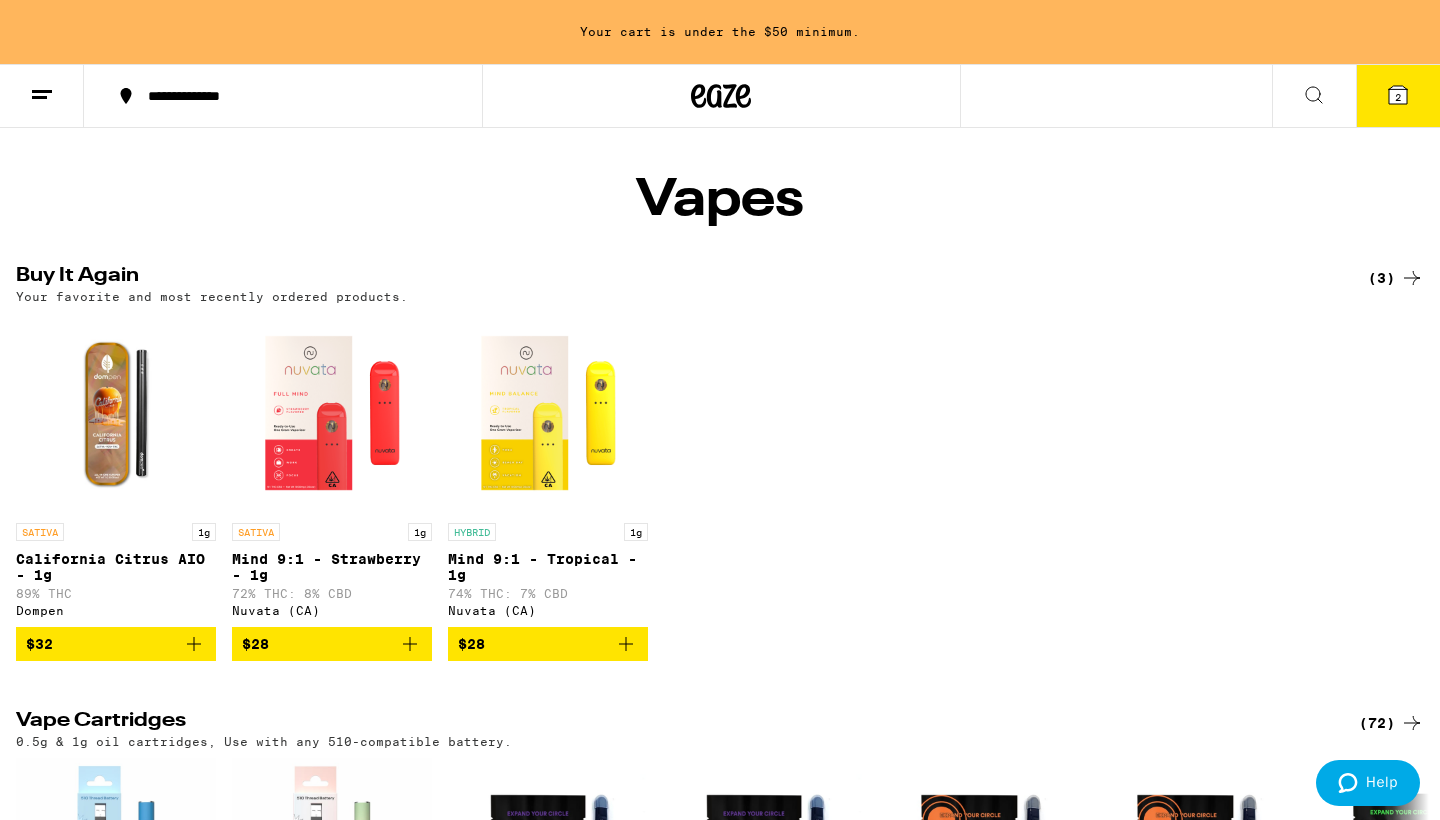 click 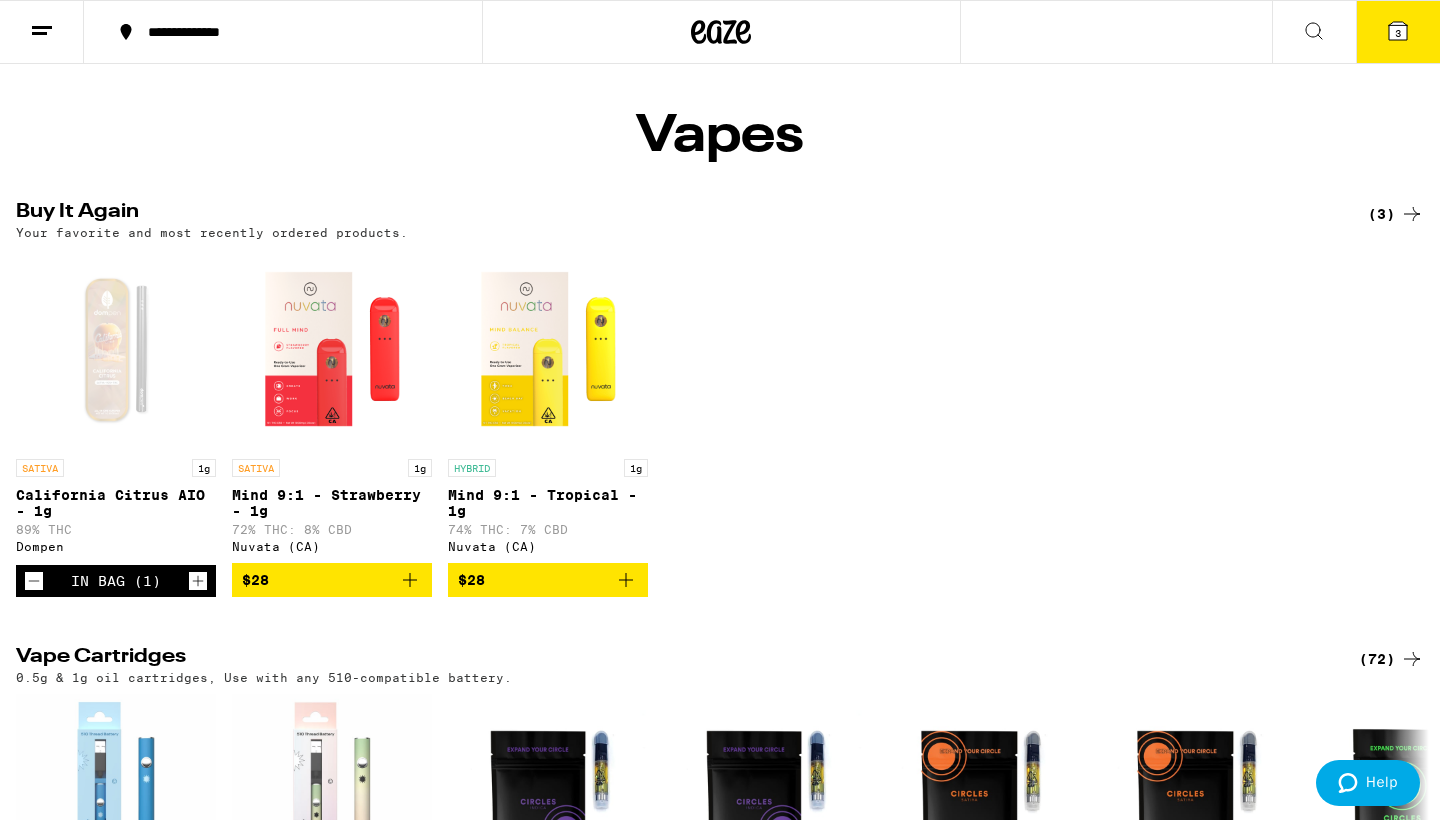 click on "3" at bounding box center [1398, 33] 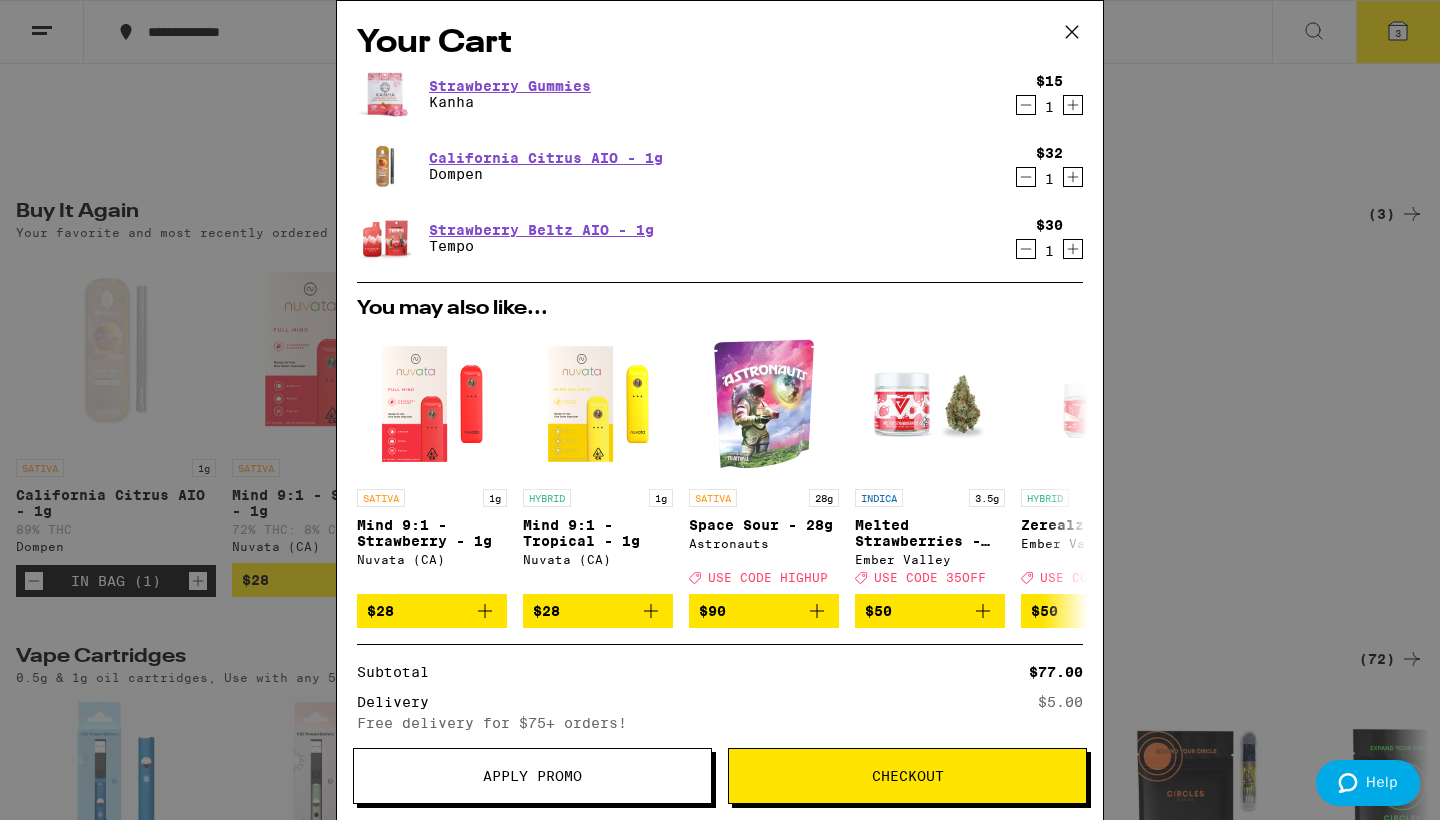 click on "Apply Promo" at bounding box center (532, 776) 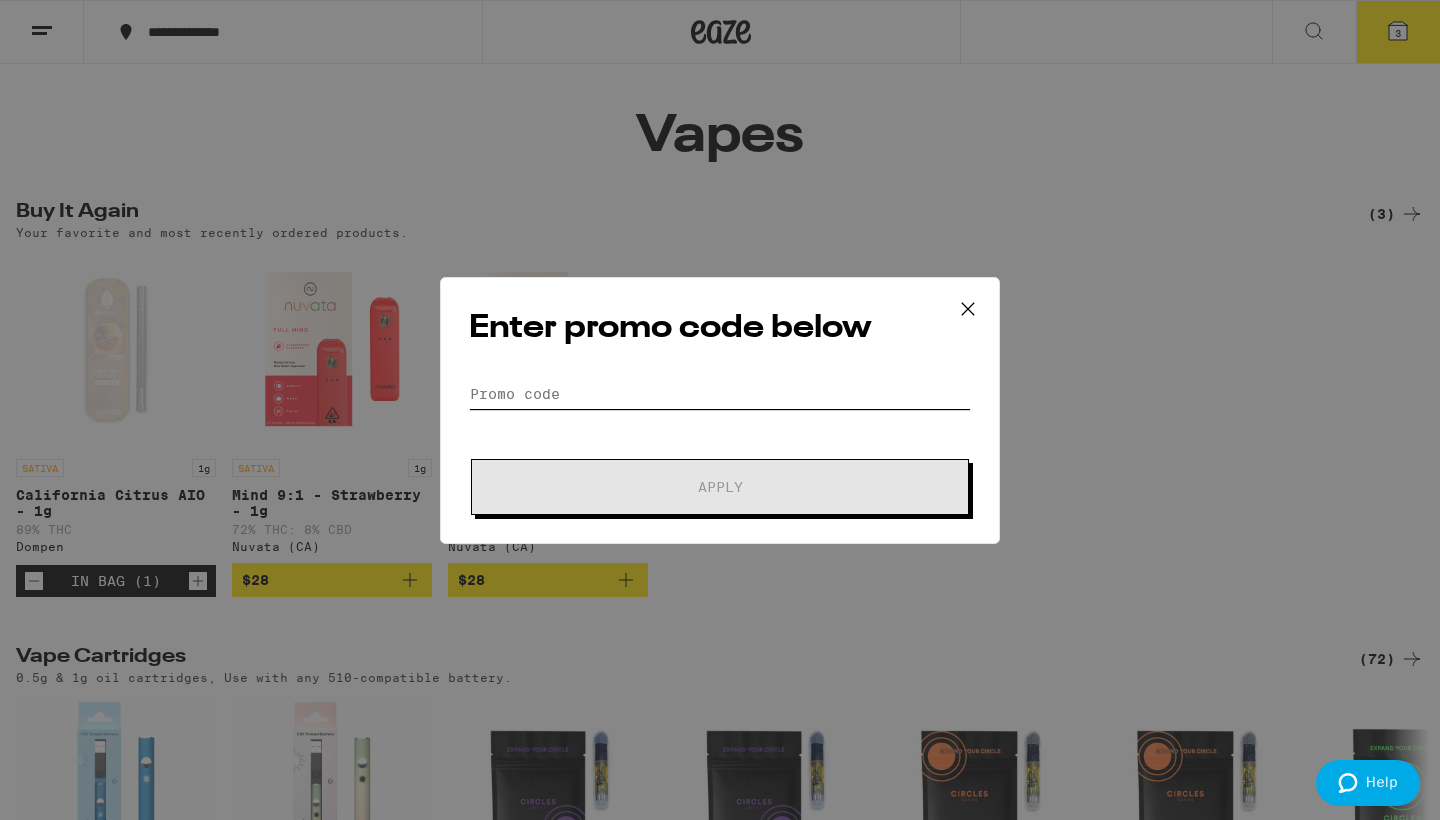 click on "Promo Code" at bounding box center (720, 394) 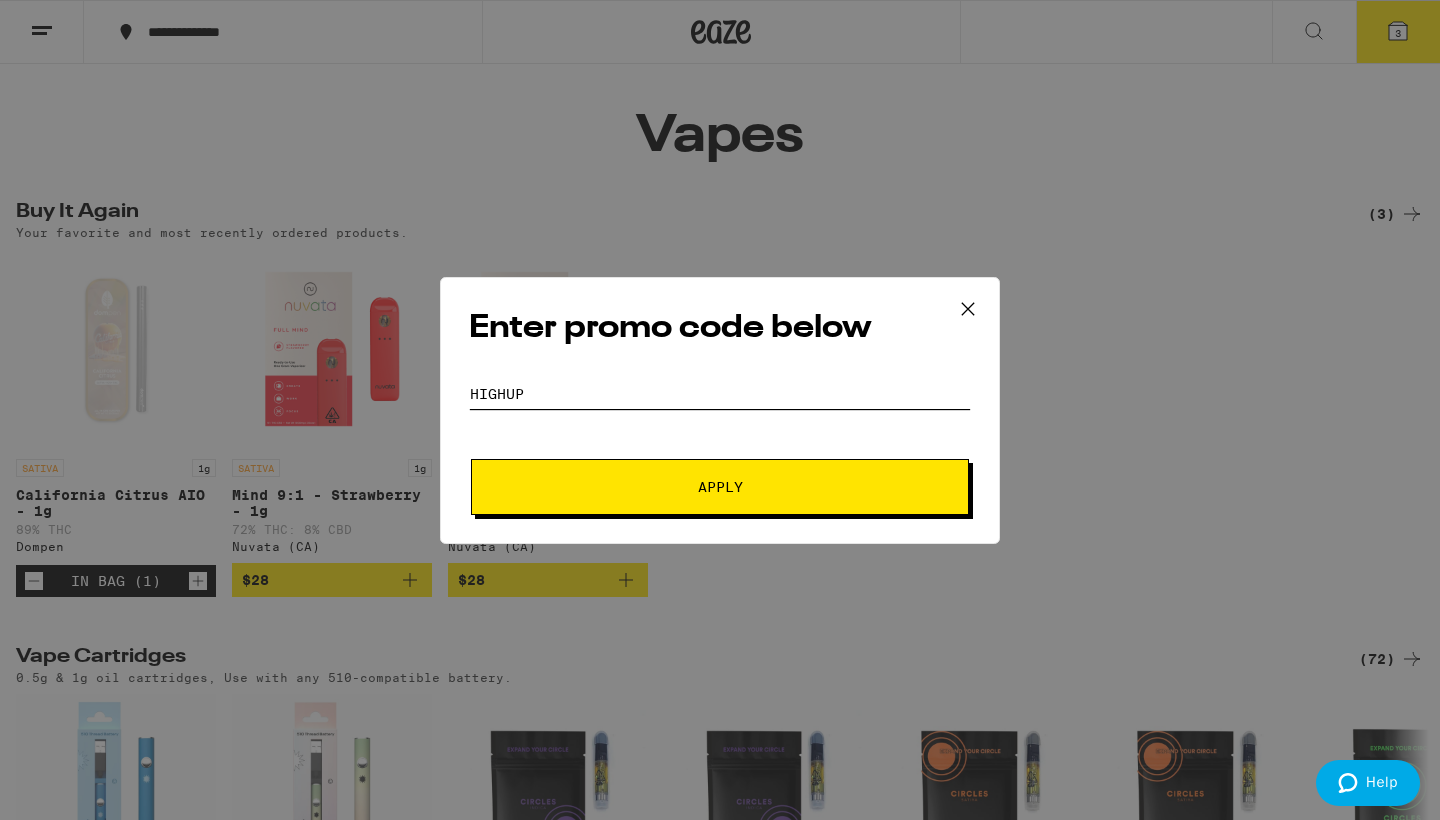 type on "highup" 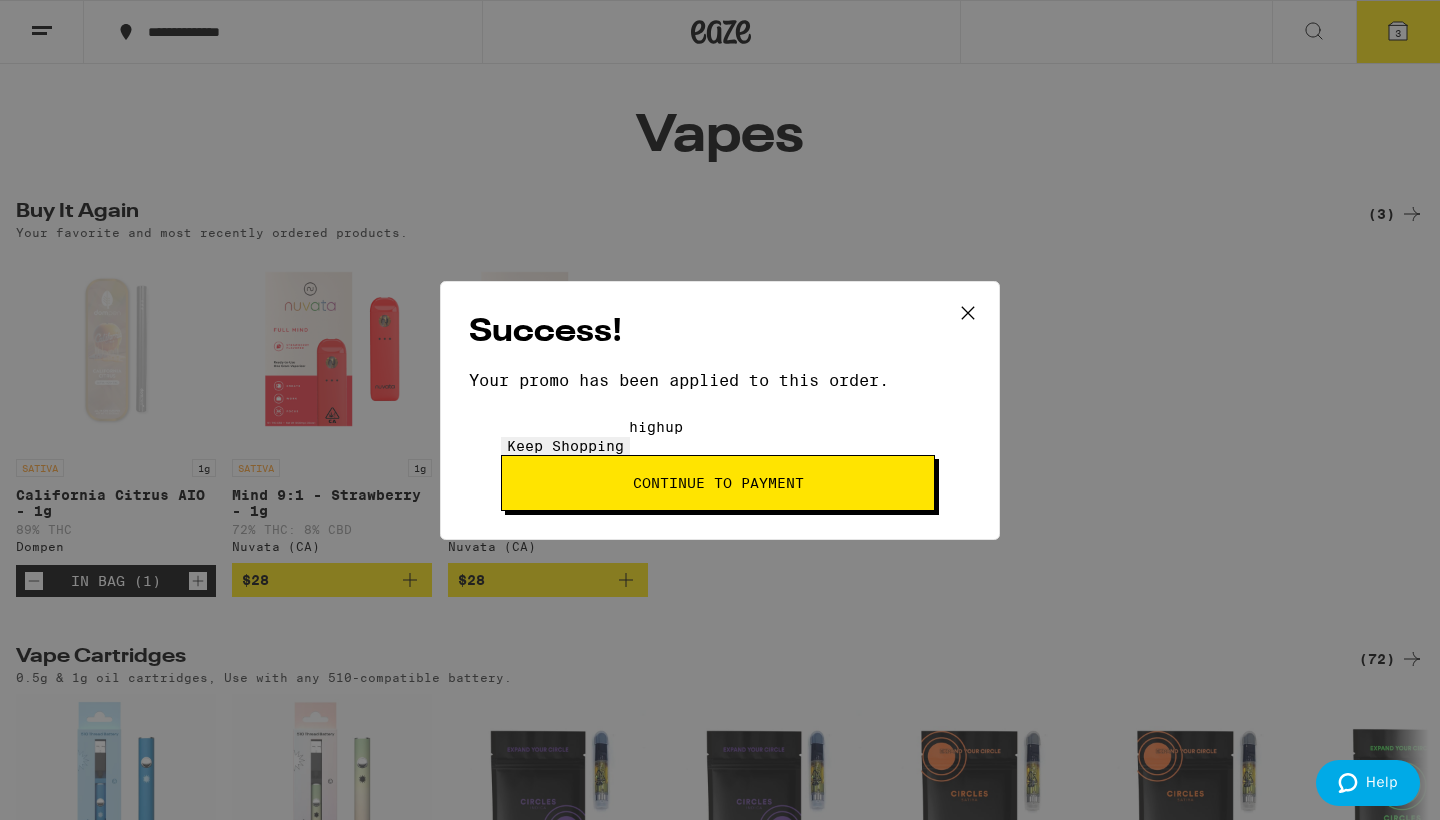 click on "Continue to payment" at bounding box center (718, 483) 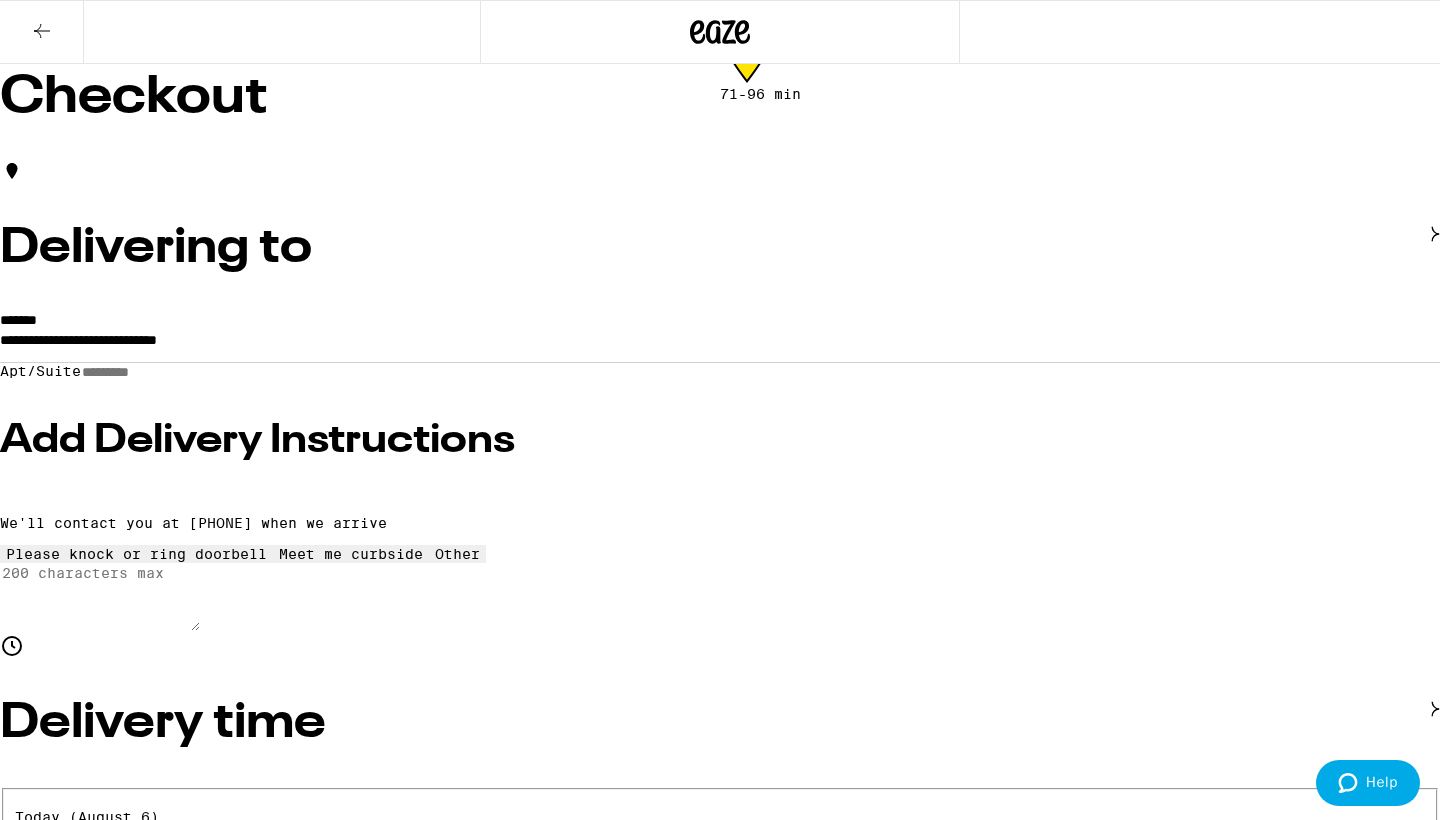 scroll, scrollTop: 0, scrollLeft: 0, axis: both 